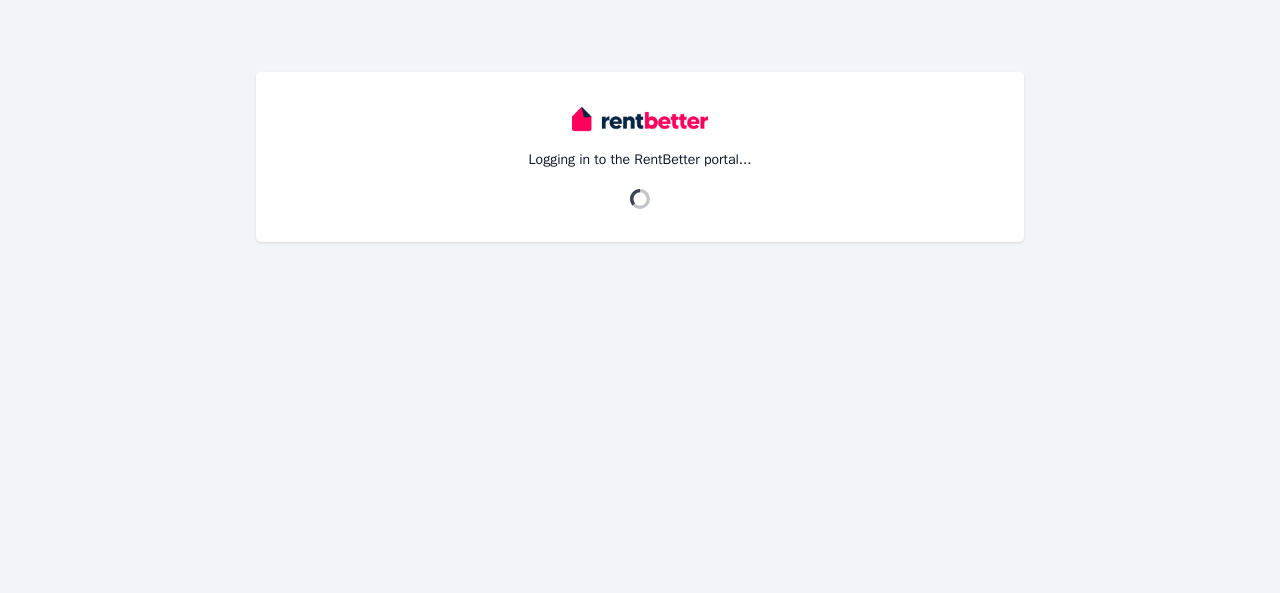 scroll, scrollTop: 0, scrollLeft: 0, axis: both 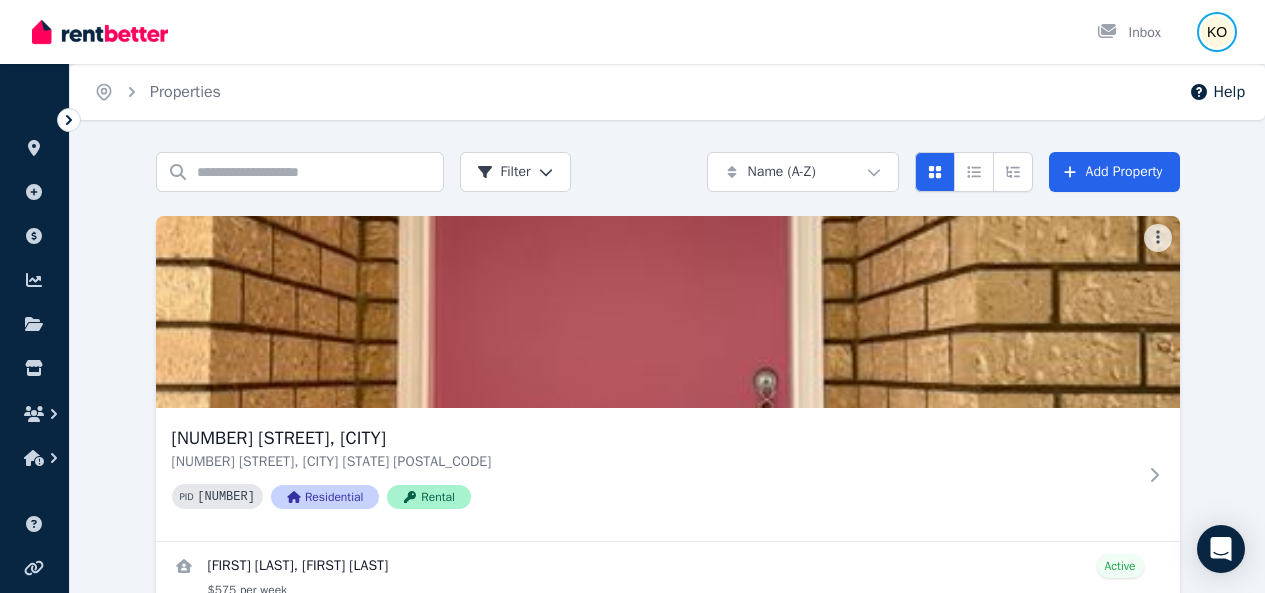 click at bounding box center (1217, 32) 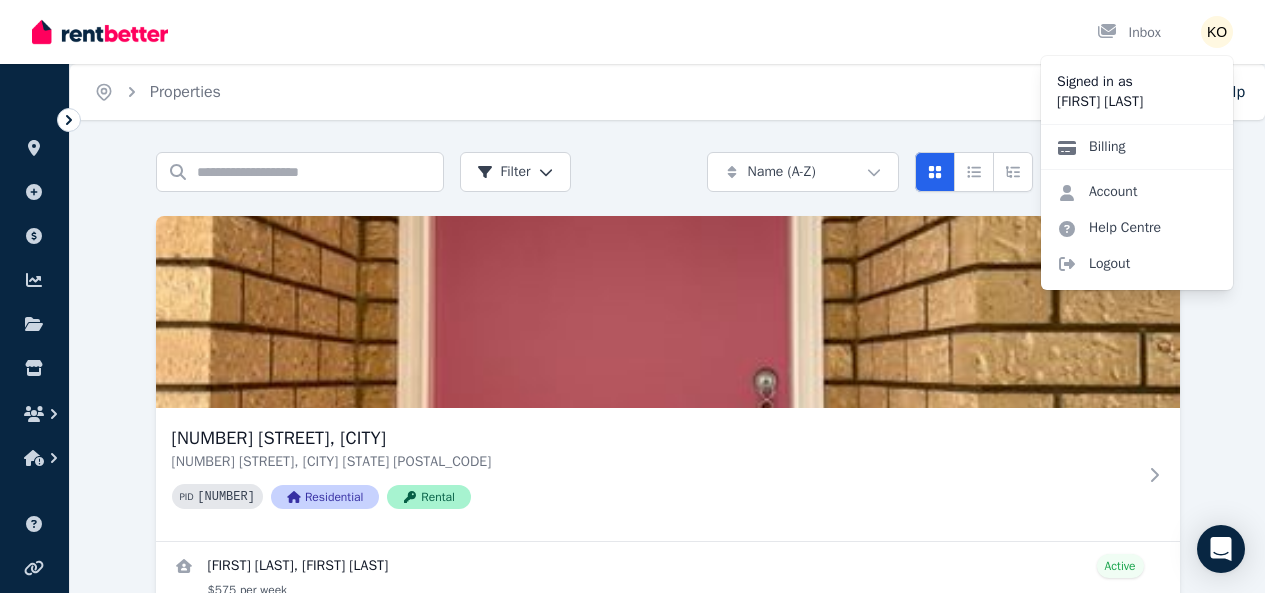 click on "Billing" at bounding box center [1091, 147] 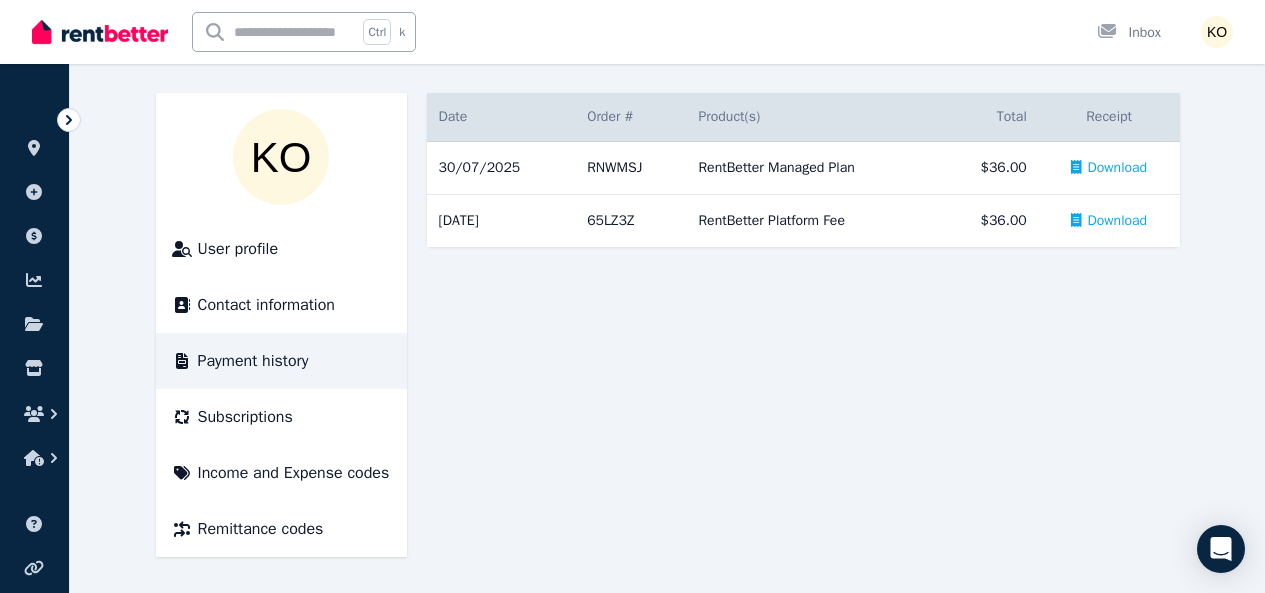 scroll, scrollTop: 340, scrollLeft: 0, axis: vertical 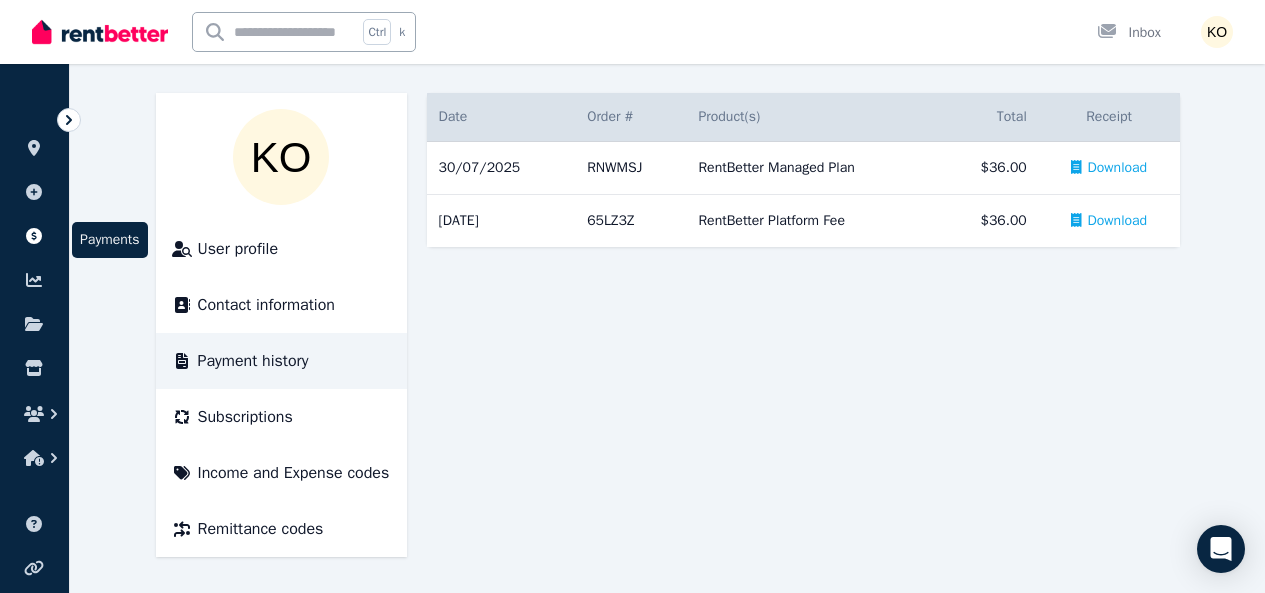 click 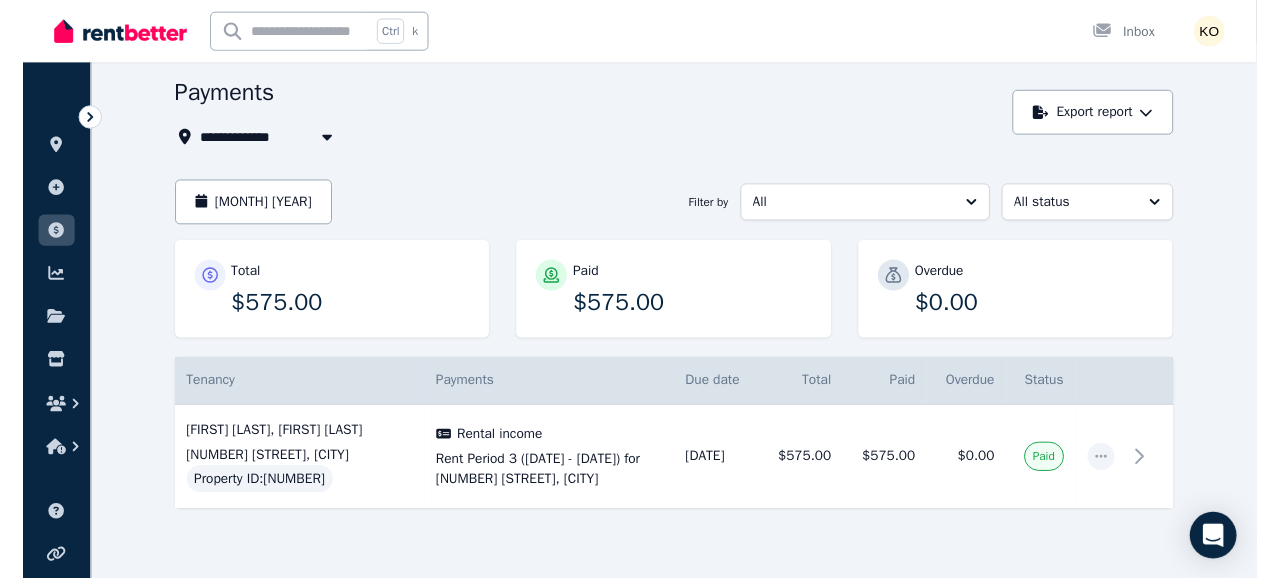 scroll, scrollTop: 0, scrollLeft: 0, axis: both 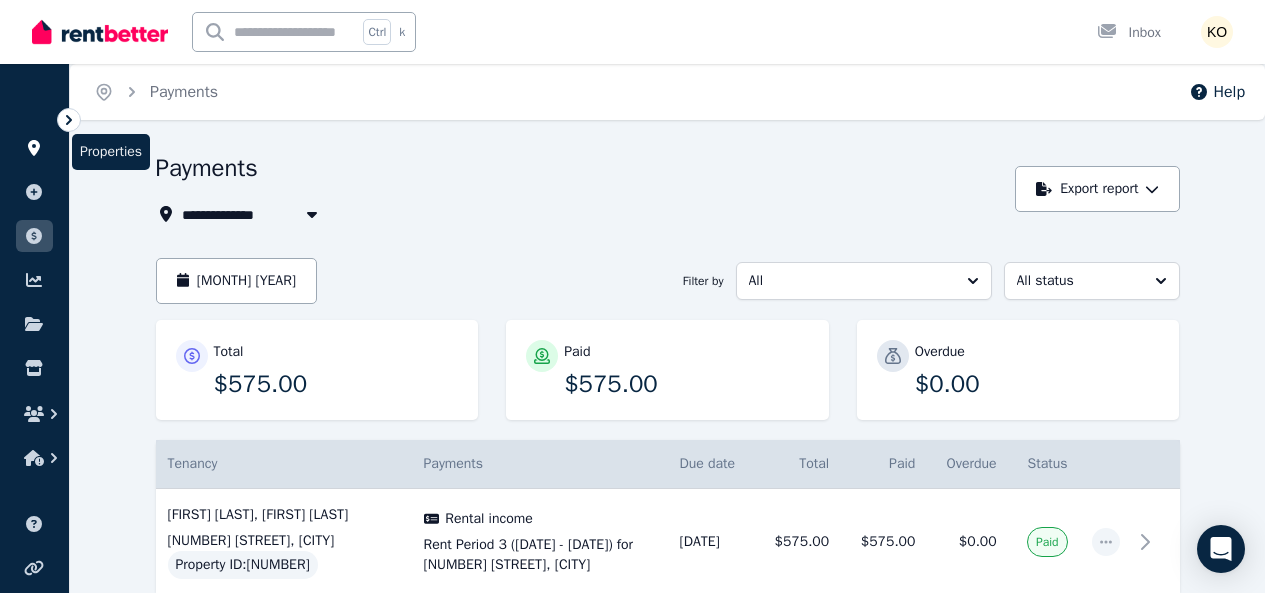 click 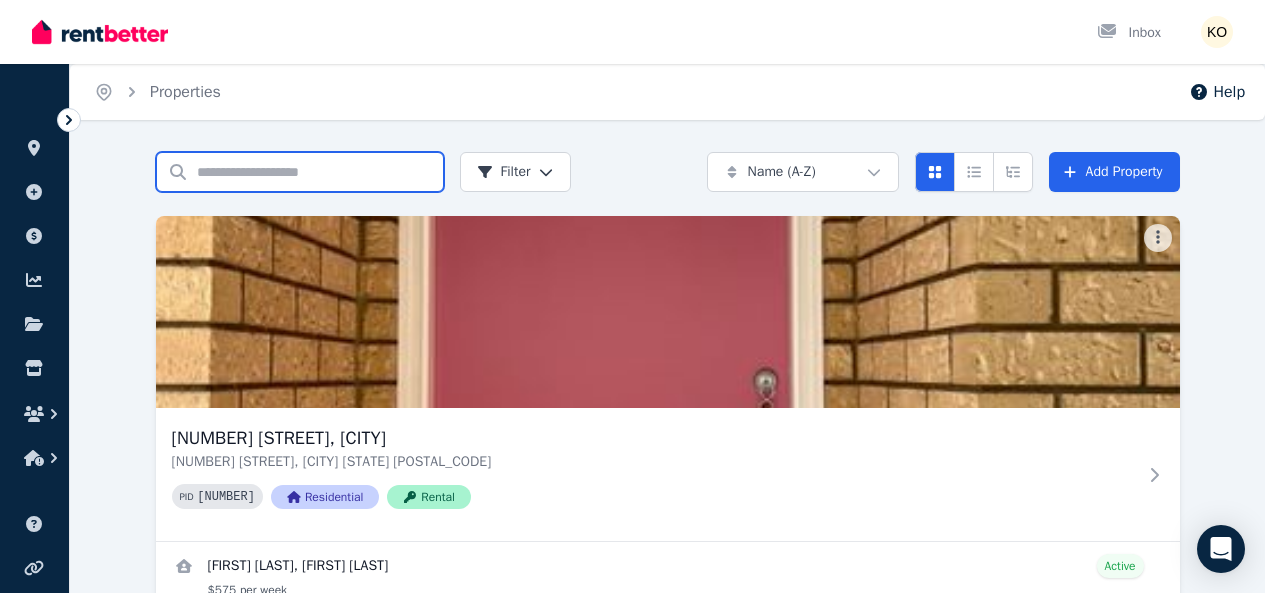 click on "Search properties" at bounding box center [300, 172] 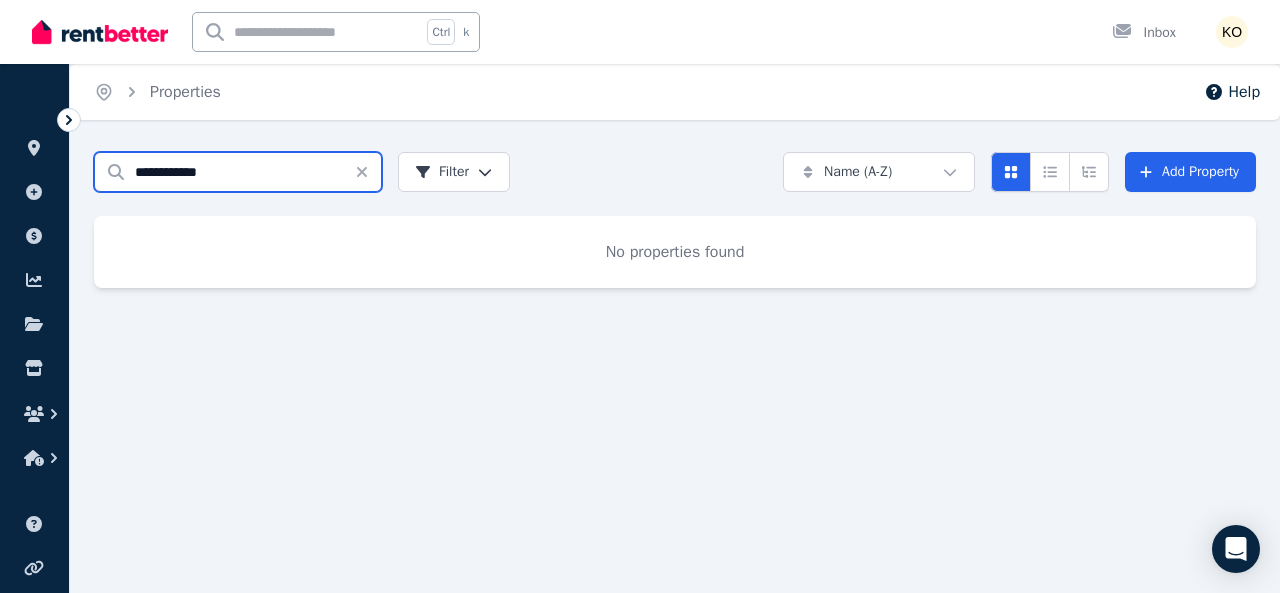 type on "**********" 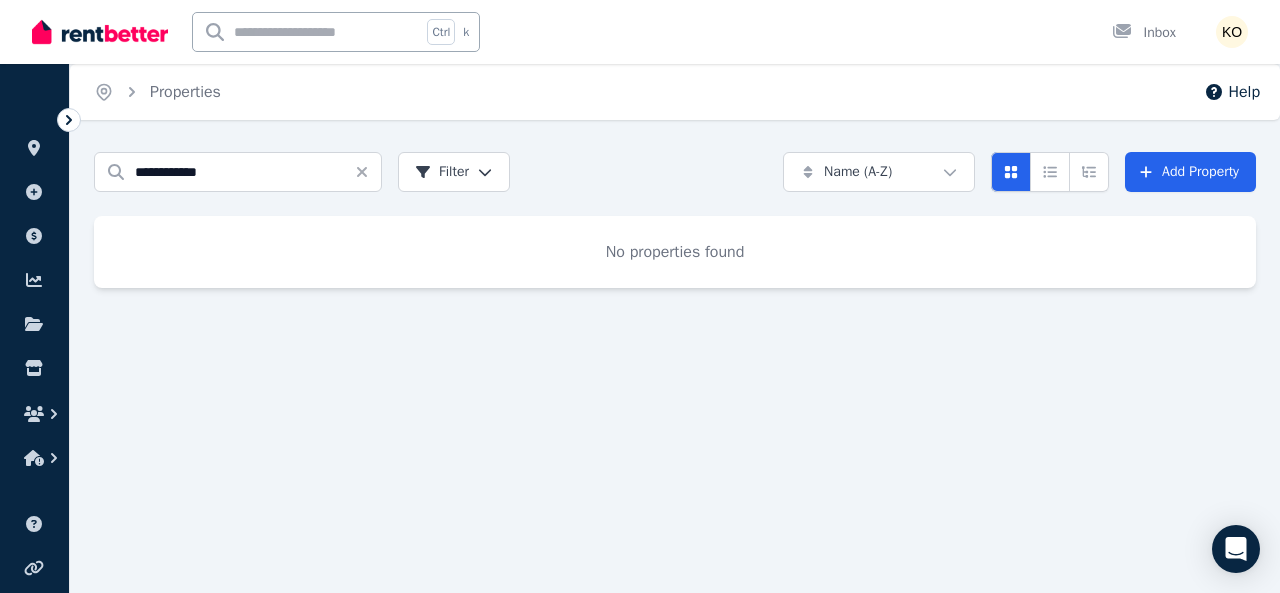 click 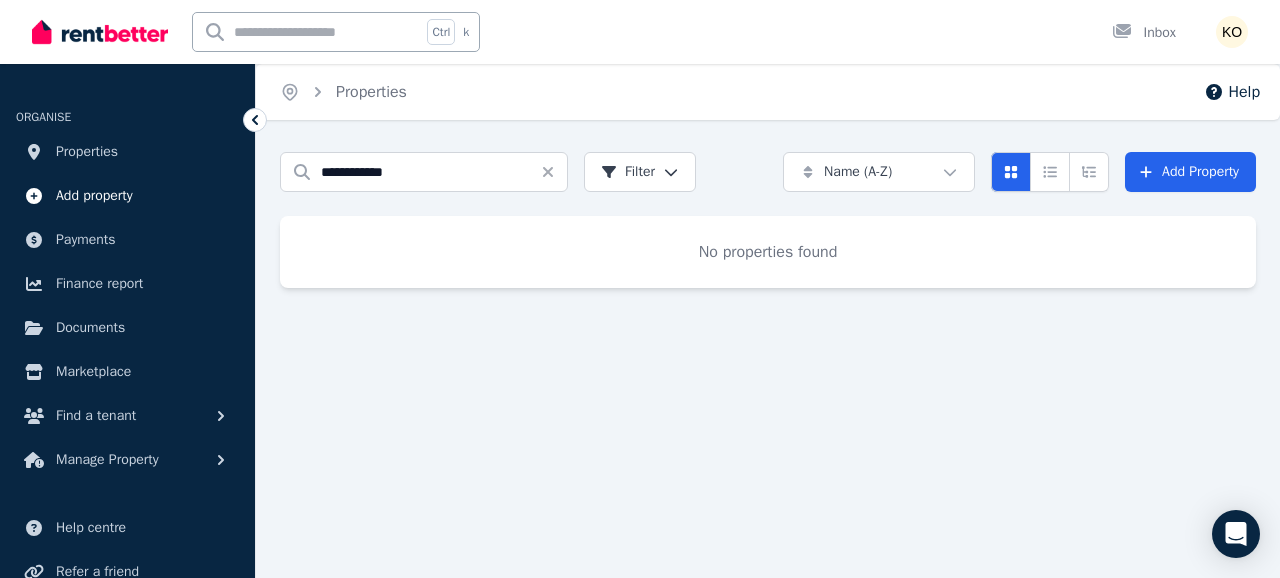 scroll, scrollTop: 287, scrollLeft: 0, axis: vertical 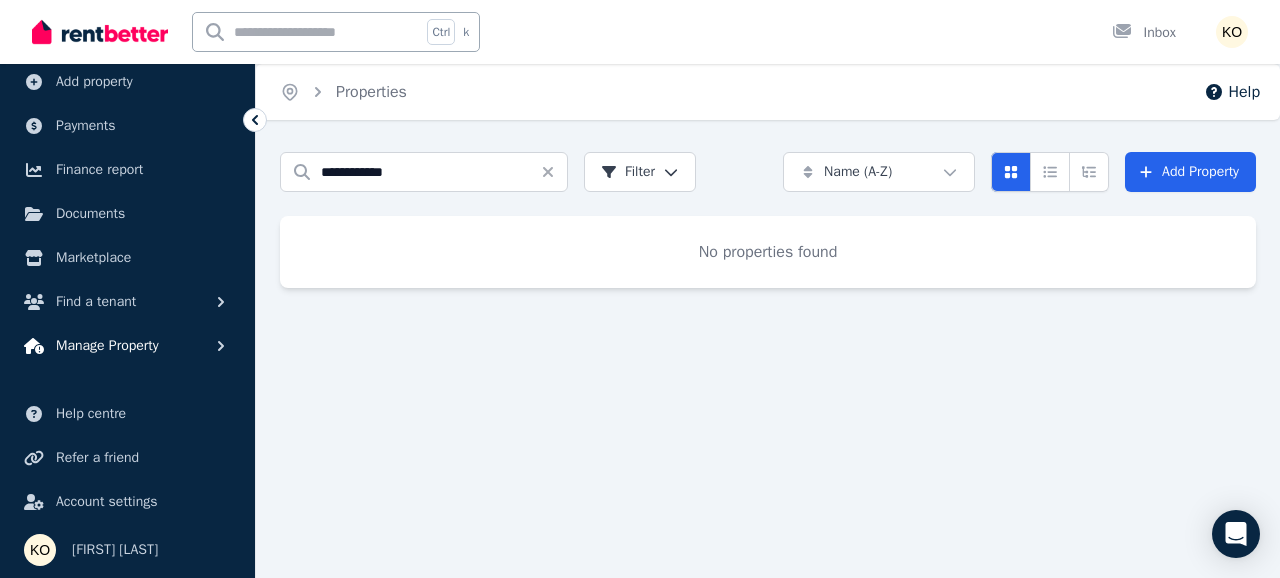 click on "Manage Property" at bounding box center [107, 346] 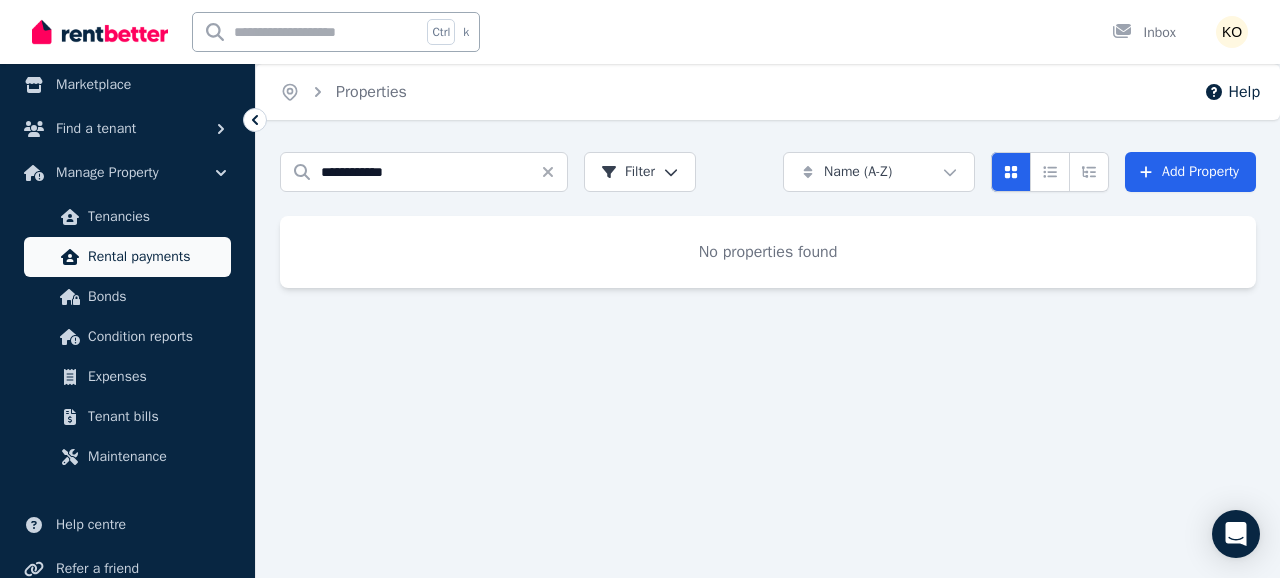 click on "Rental payments" at bounding box center (155, 257) 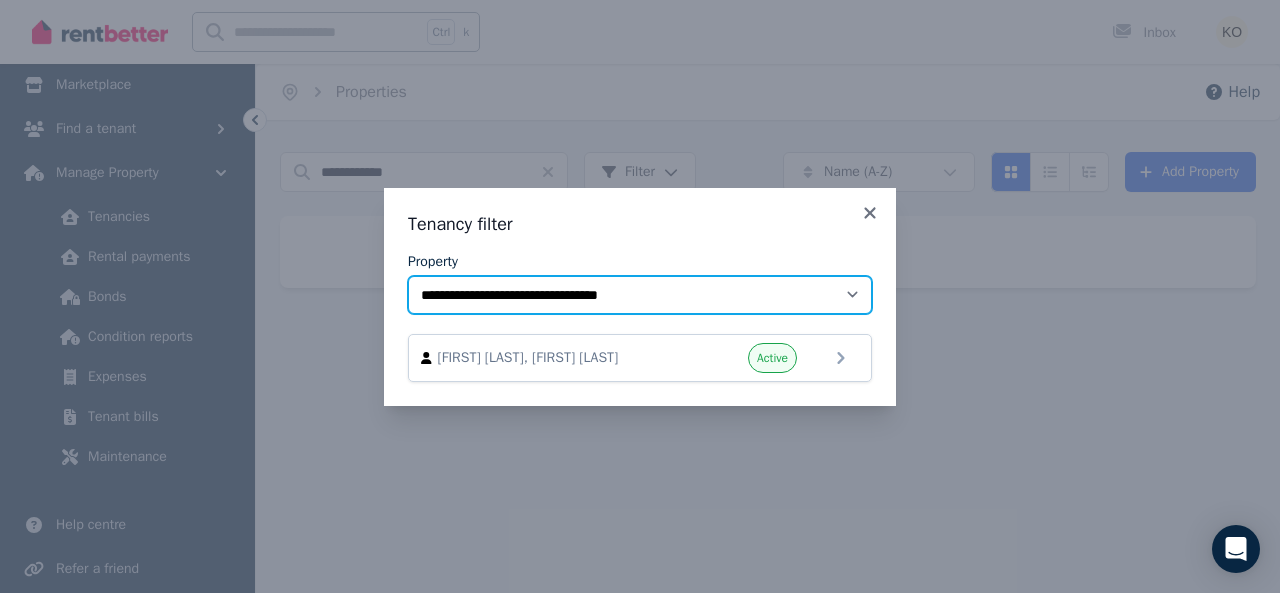 click on "**********" at bounding box center (640, 295) 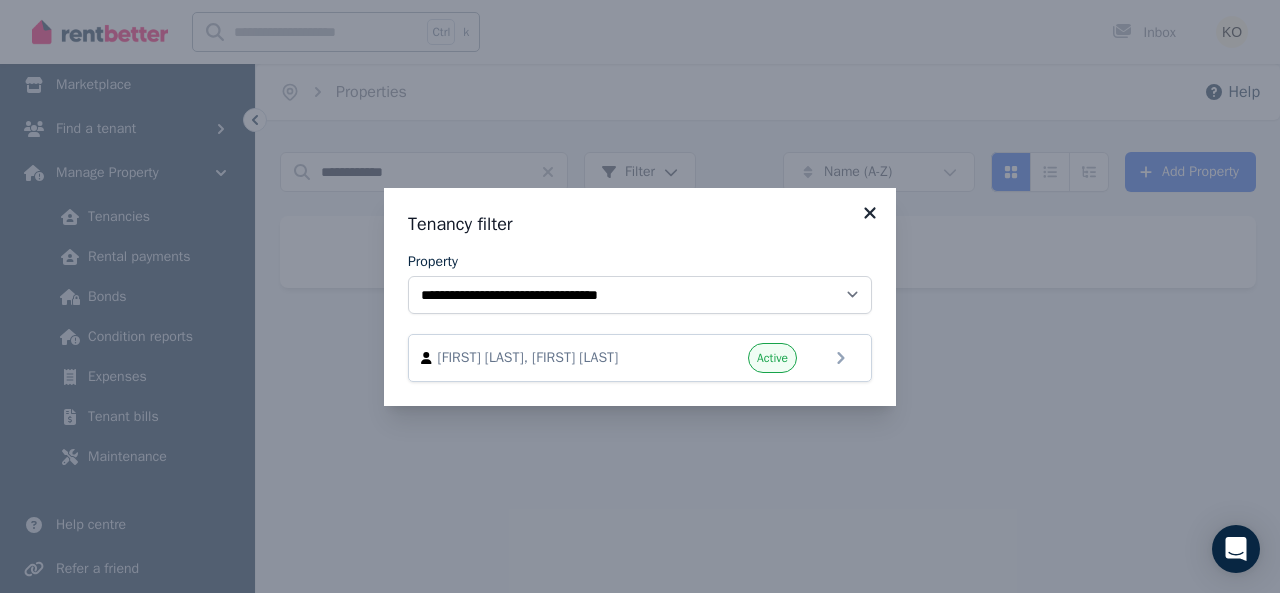 click 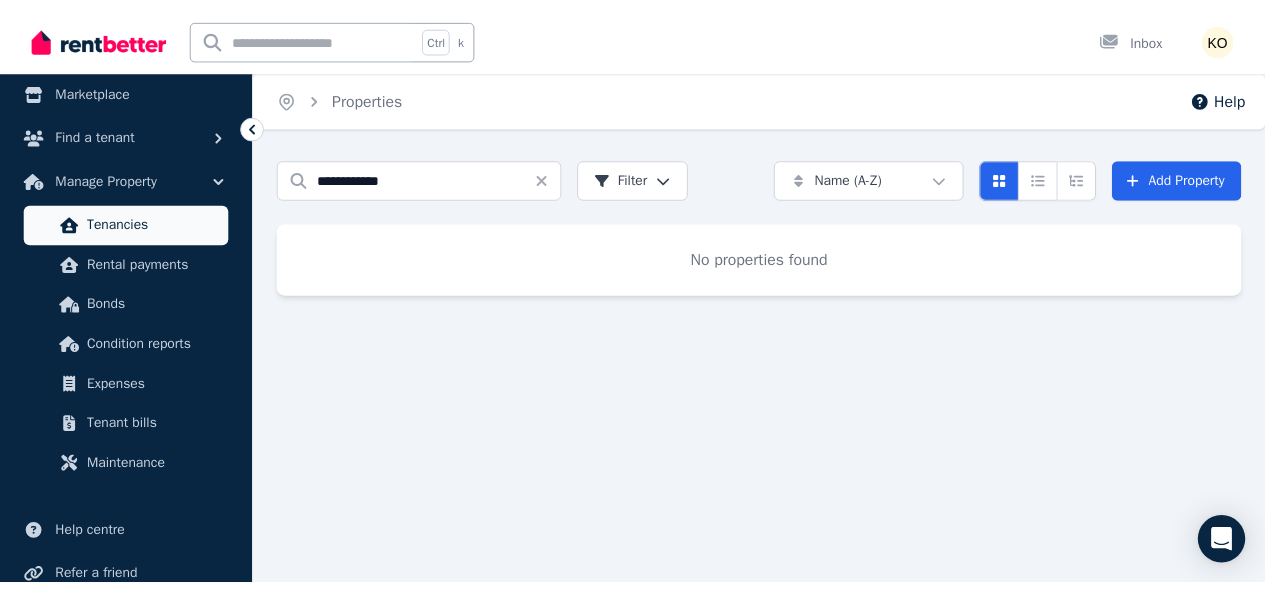 scroll, scrollTop: 642, scrollLeft: 0, axis: vertical 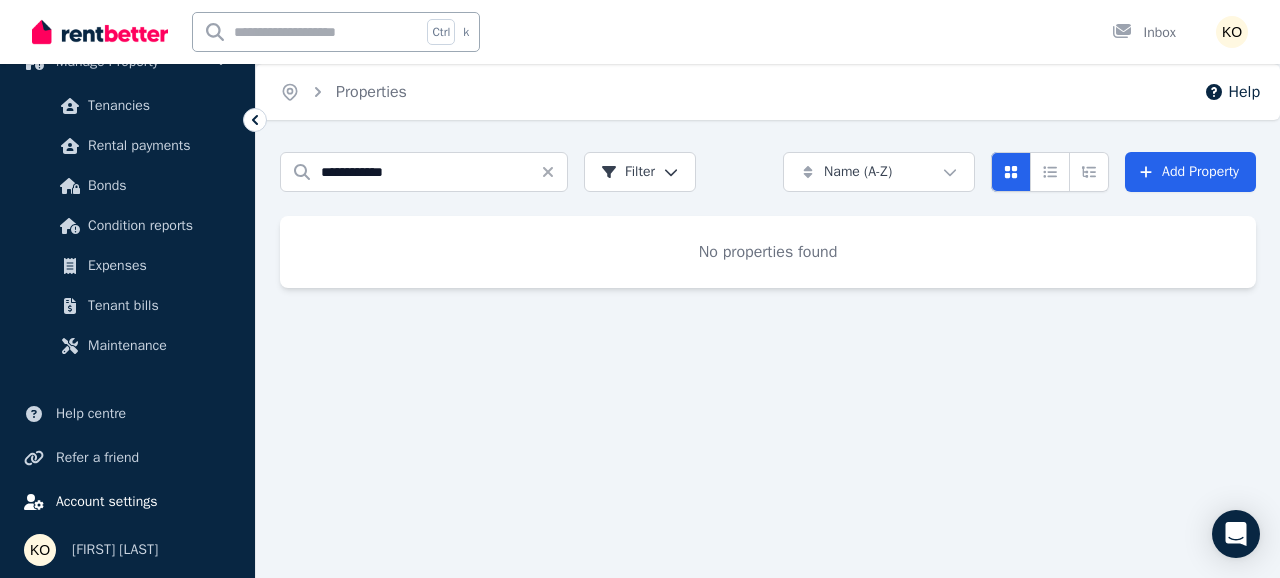 click on "Account settings" at bounding box center (107, 502) 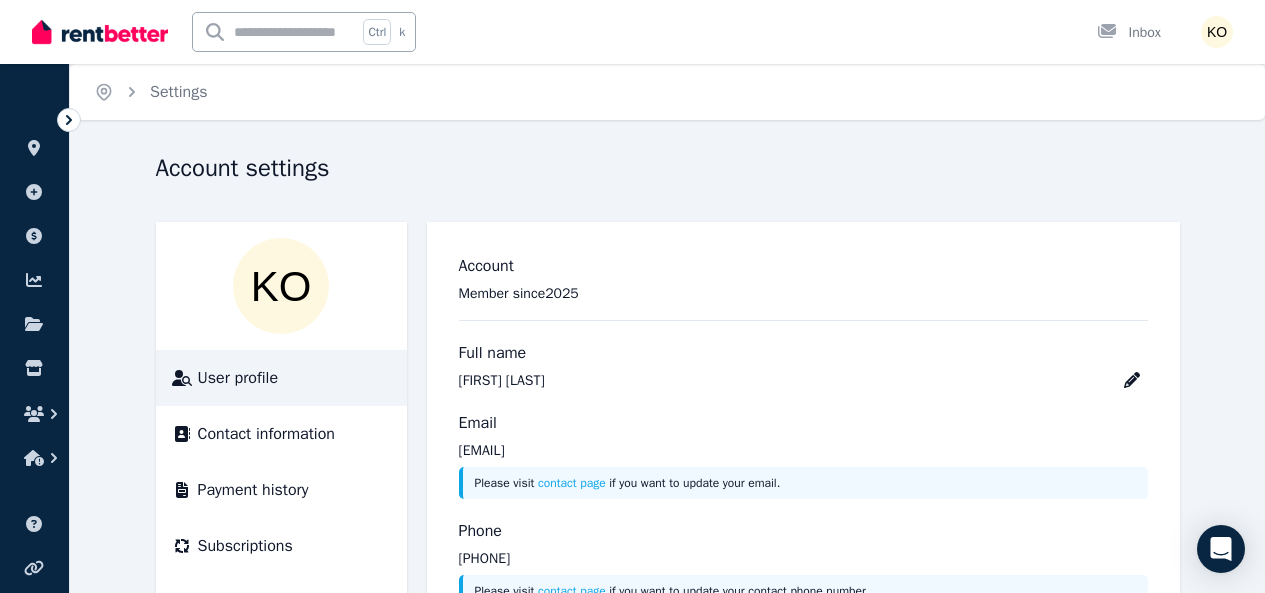scroll, scrollTop: 340, scrollLeft: 0, axis: vertical 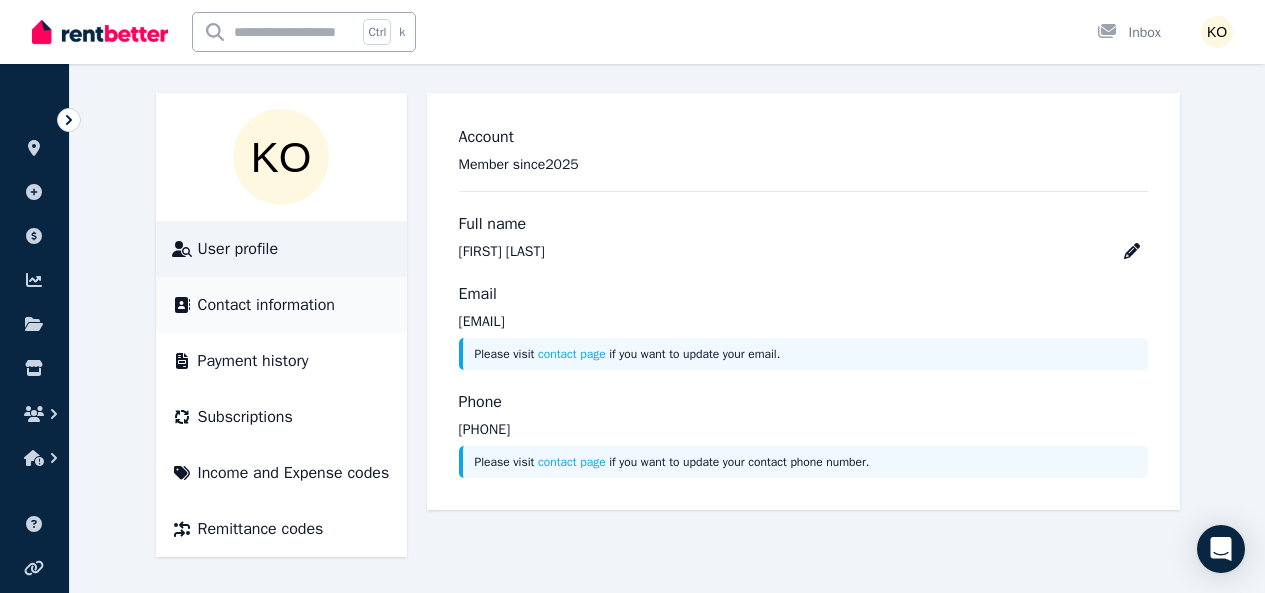 click on "Contact information" at bounding box center (266, 305) 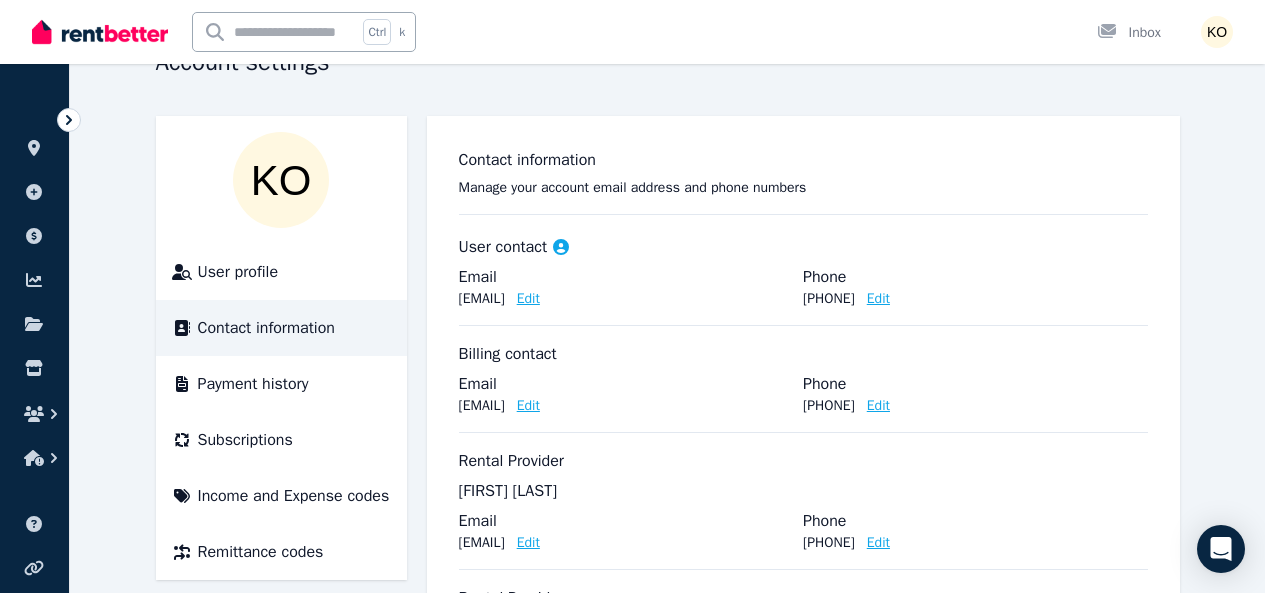 scroll, scrollTop: 506, scrollLeft: 0, axis: vertical 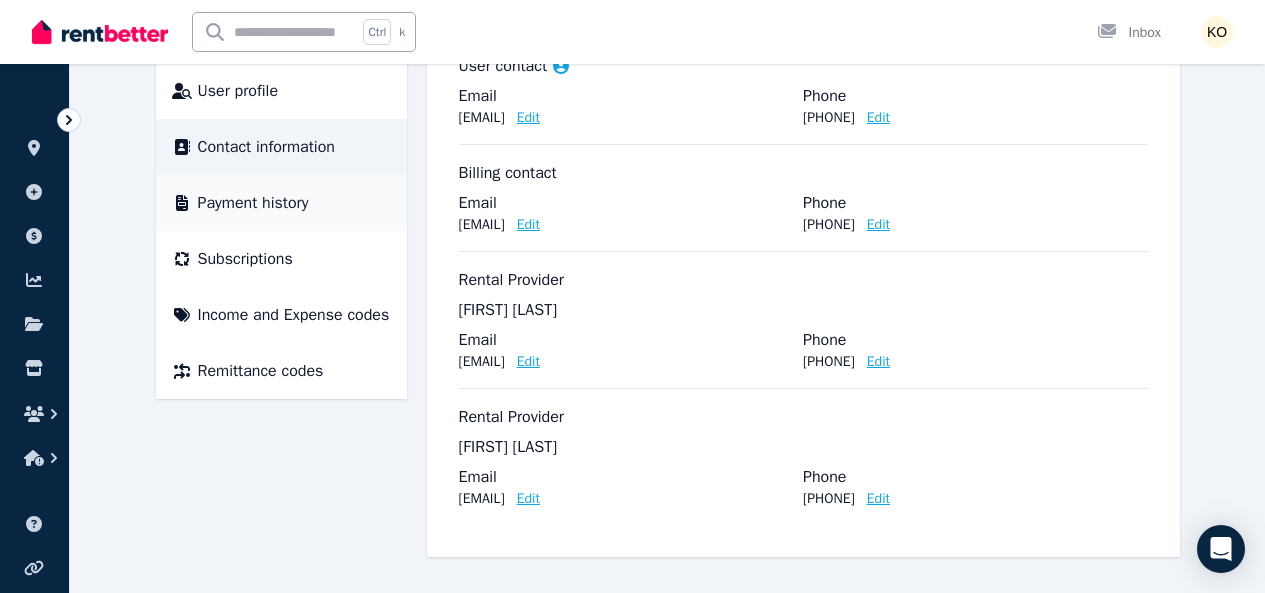 click on "Payment history" at bounding box center [253, 203] 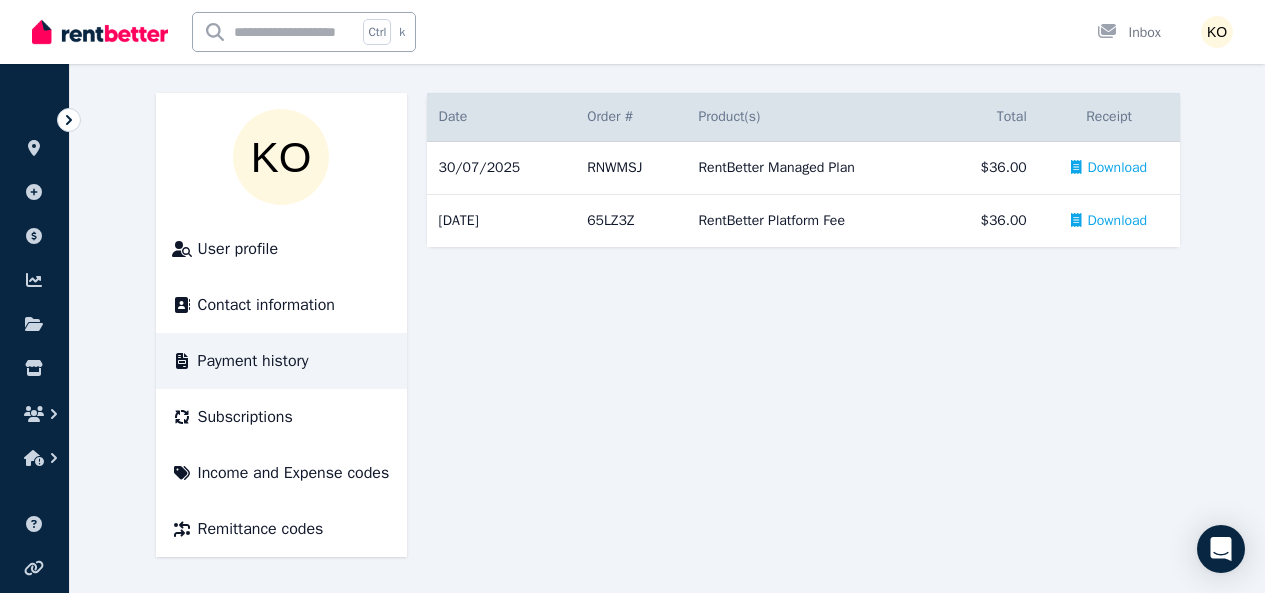 scroll, scrollTop: 340, scrollLeft: 0, axis: vertical 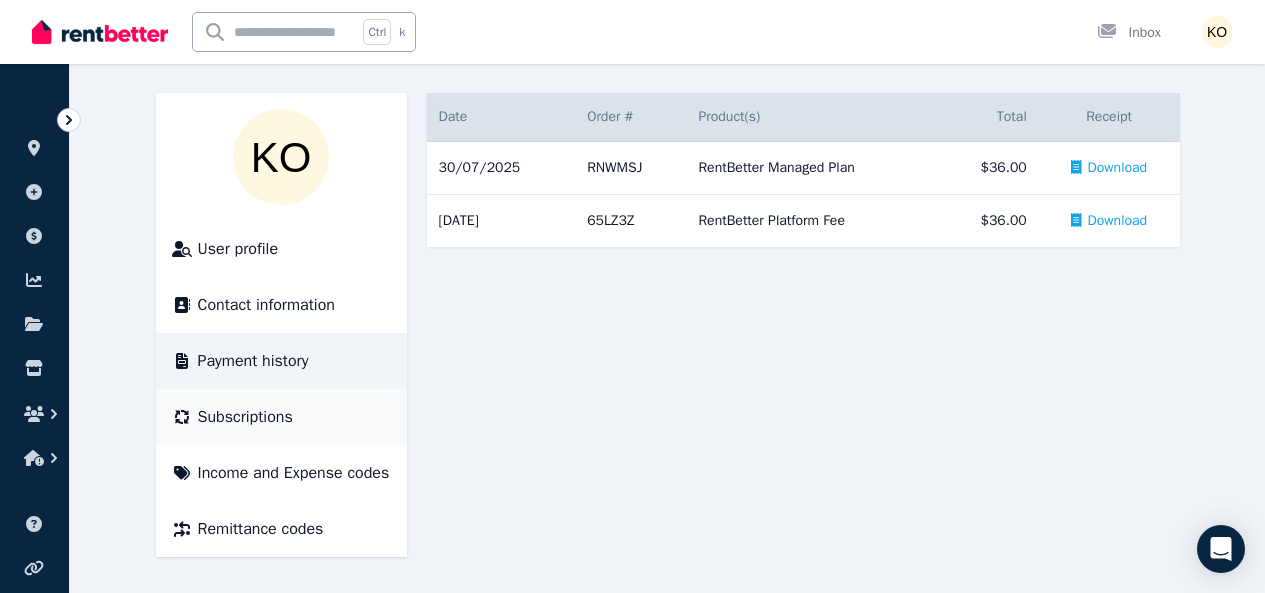click on "Subscriptions" at bounding box center (245, 417) 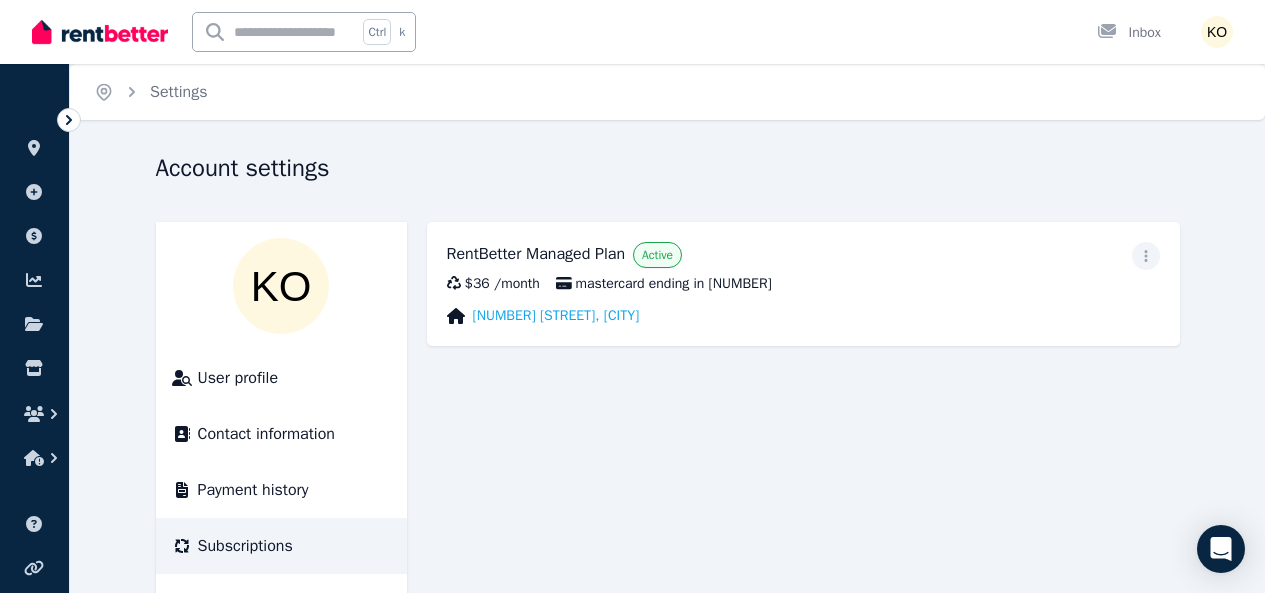 scroll, scrollTop: 340, scrollLeft: 0, axis: vertical 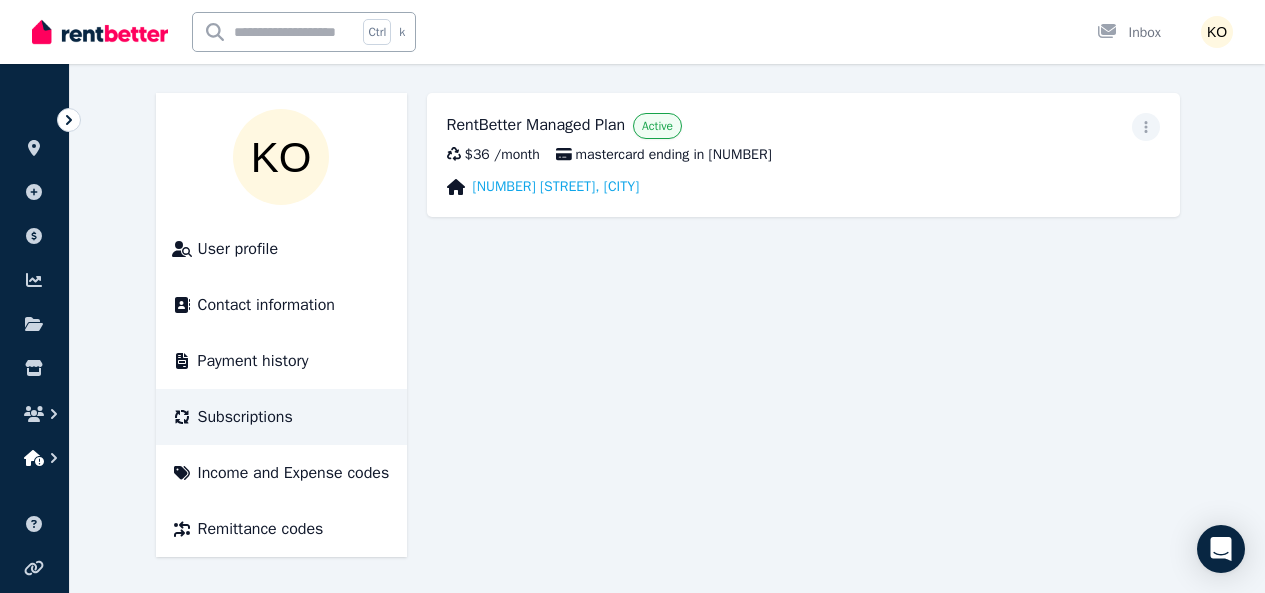 click 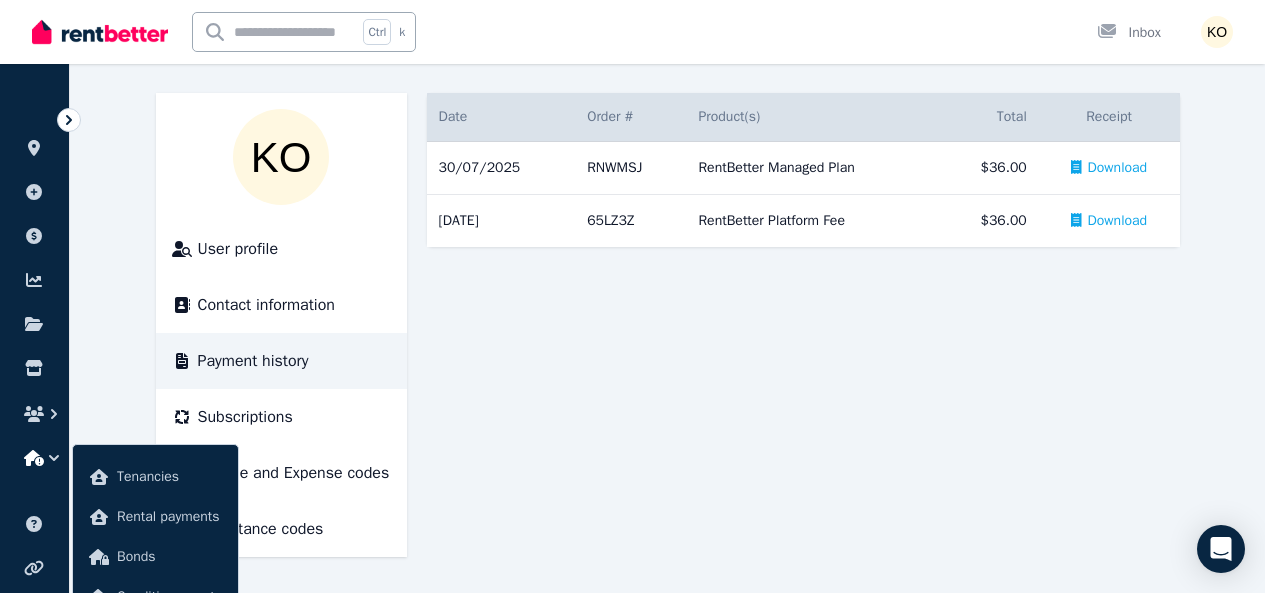 scroll, scrollTop: 0, scrollLeft: 0, axis: both 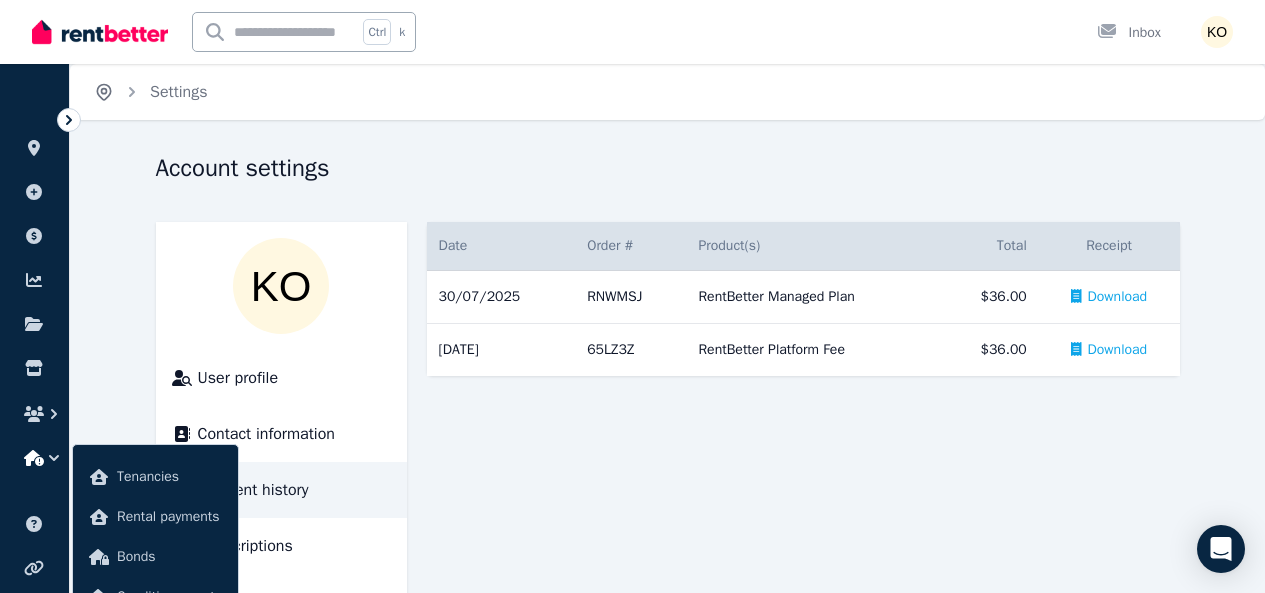 click 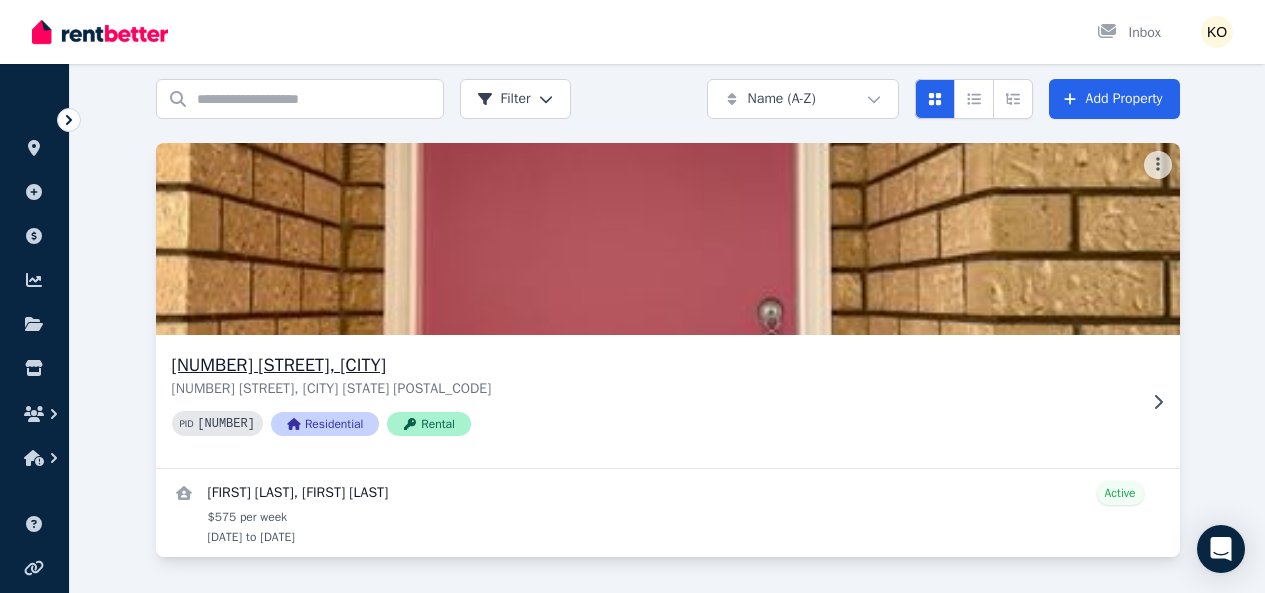 scroll, scrollTop: 354, scrollLeft: 0, axis: vertical 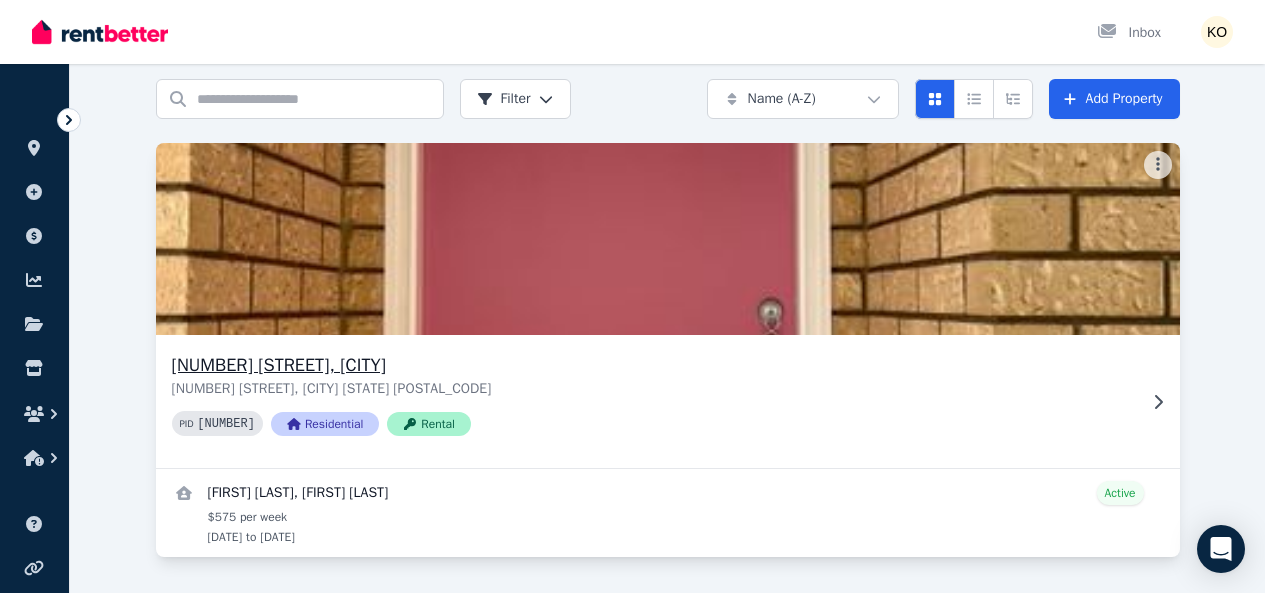 click on "Residential" at bounding box center (325, 424) 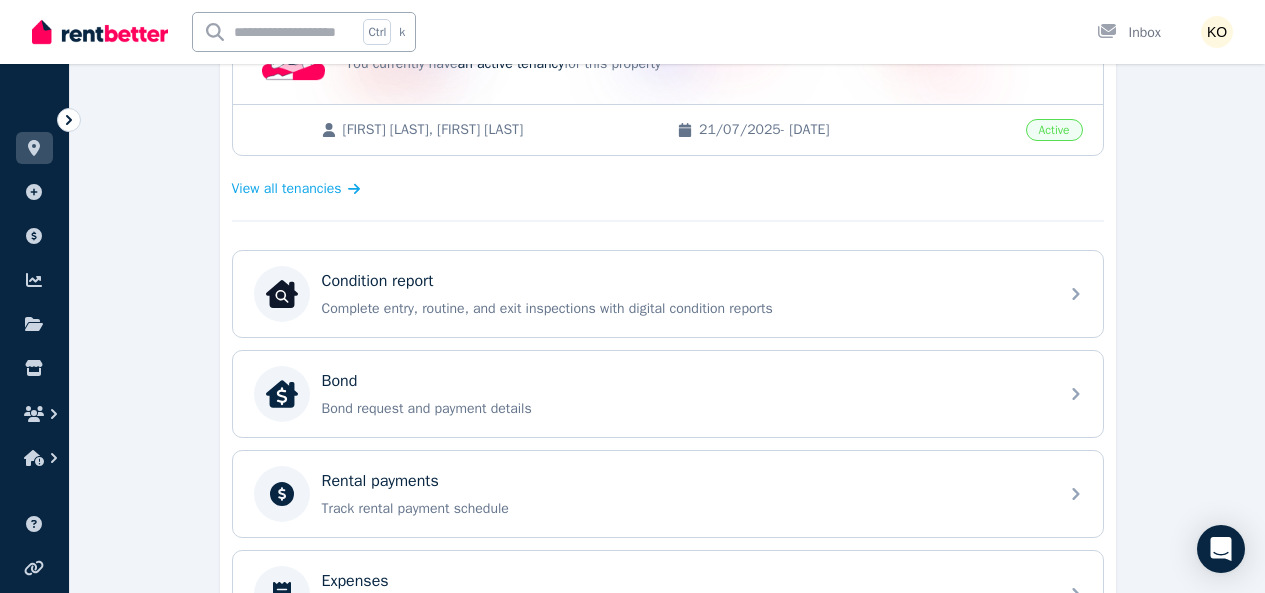 scroll, scrollTop: 882, scrollLeft: 0, axis: vertical 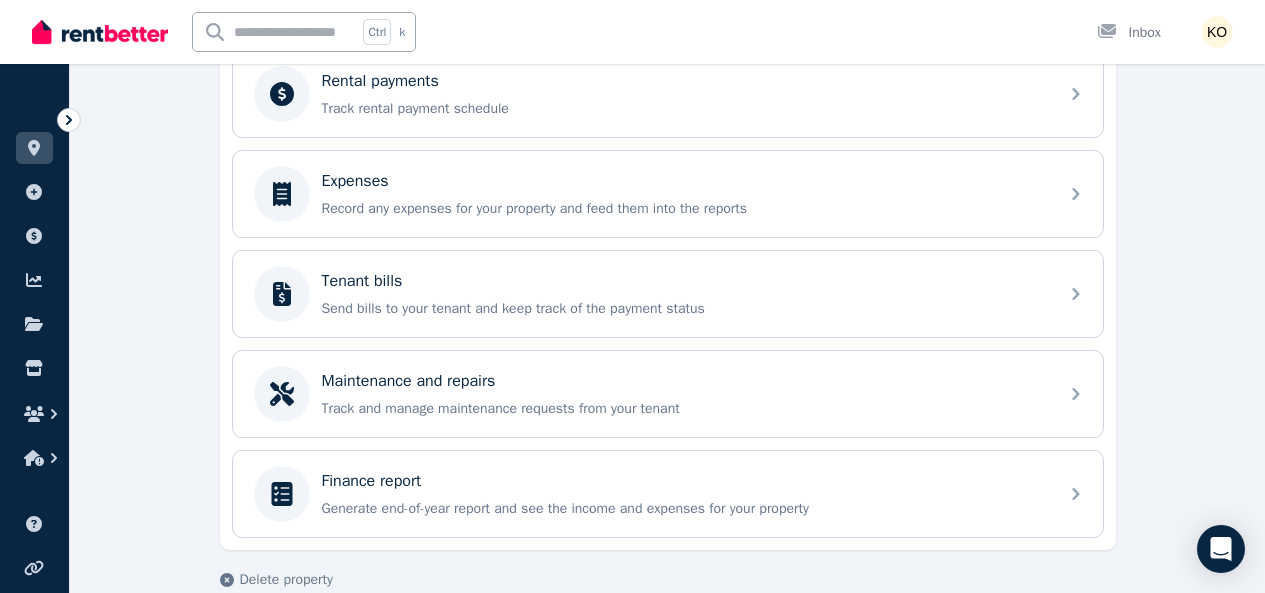 click on "Bond request and payment details" at bounding box center [684, 9] 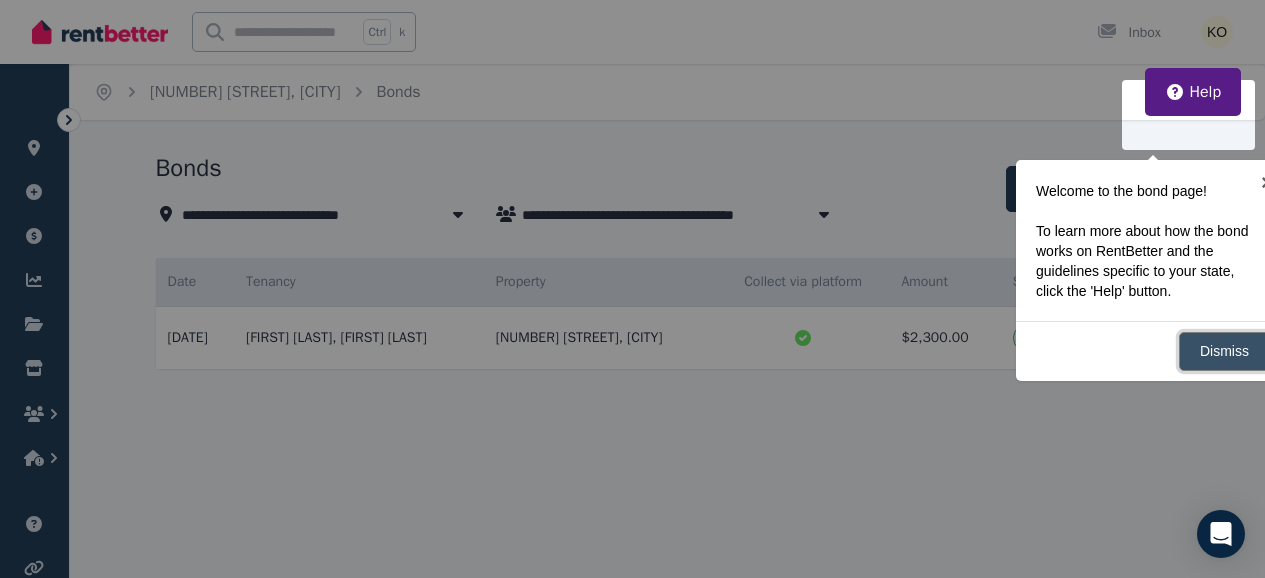 click on "Dismiss" at bounding box center [1224, 351] 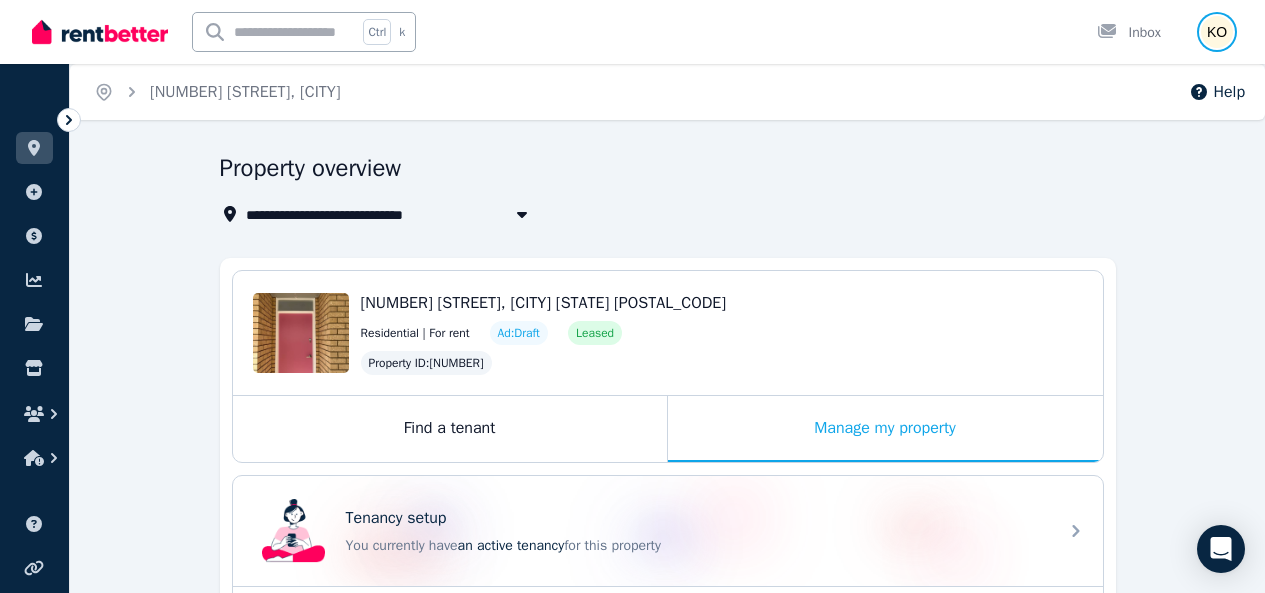 click at bounding box center [1217, 32] 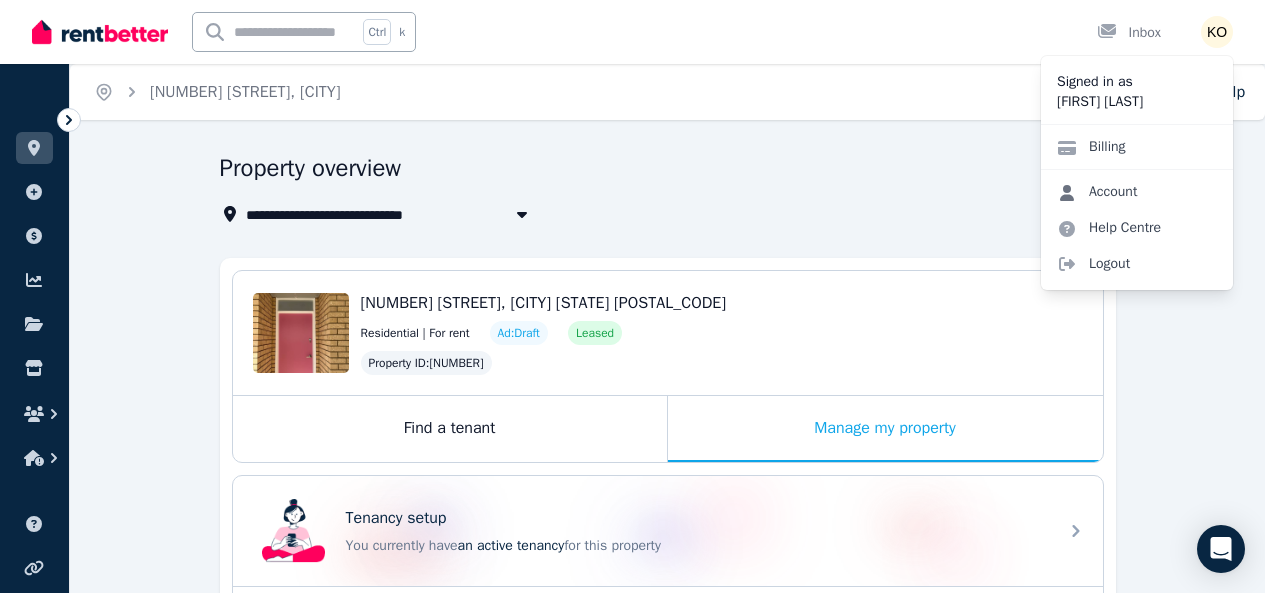 click on "Account" at bounding box center (1097, 192) 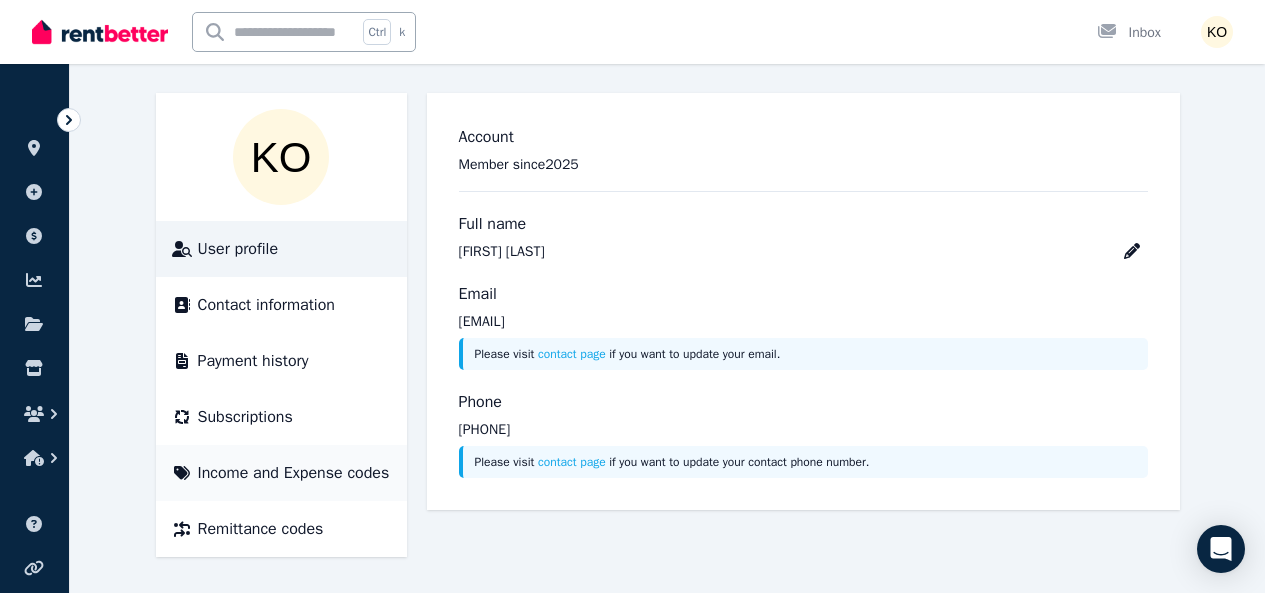 scroll, scrollTop: 340, scrollLeft: 0, axis: vertical 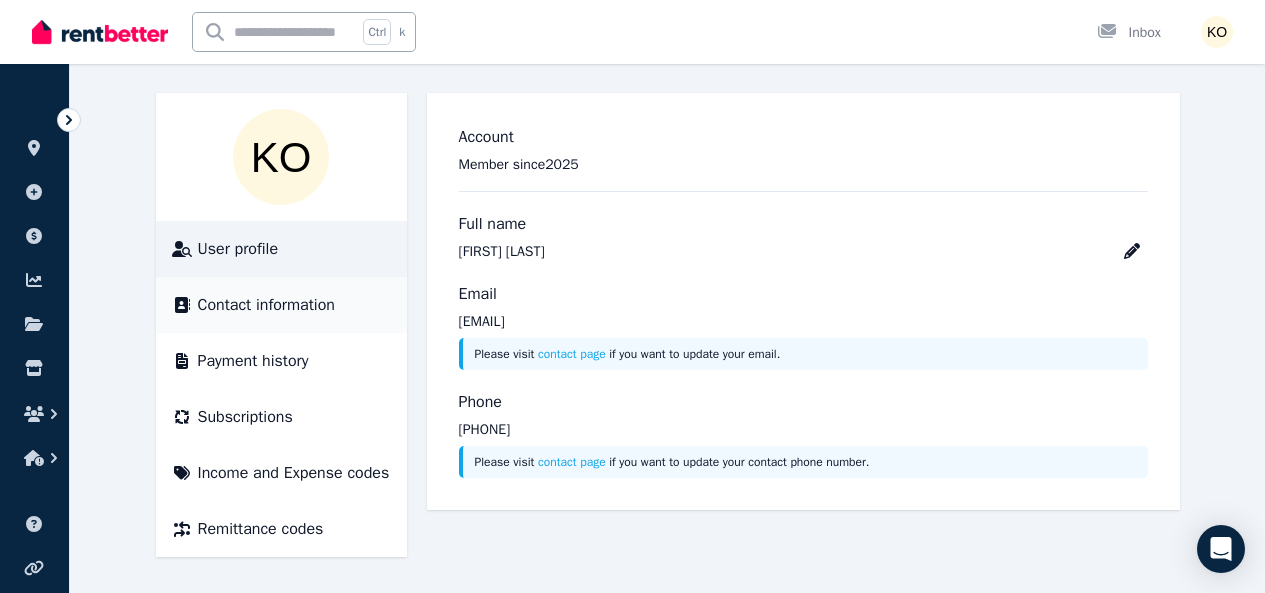 click on "Contact information" at bounding box center (266, 305) 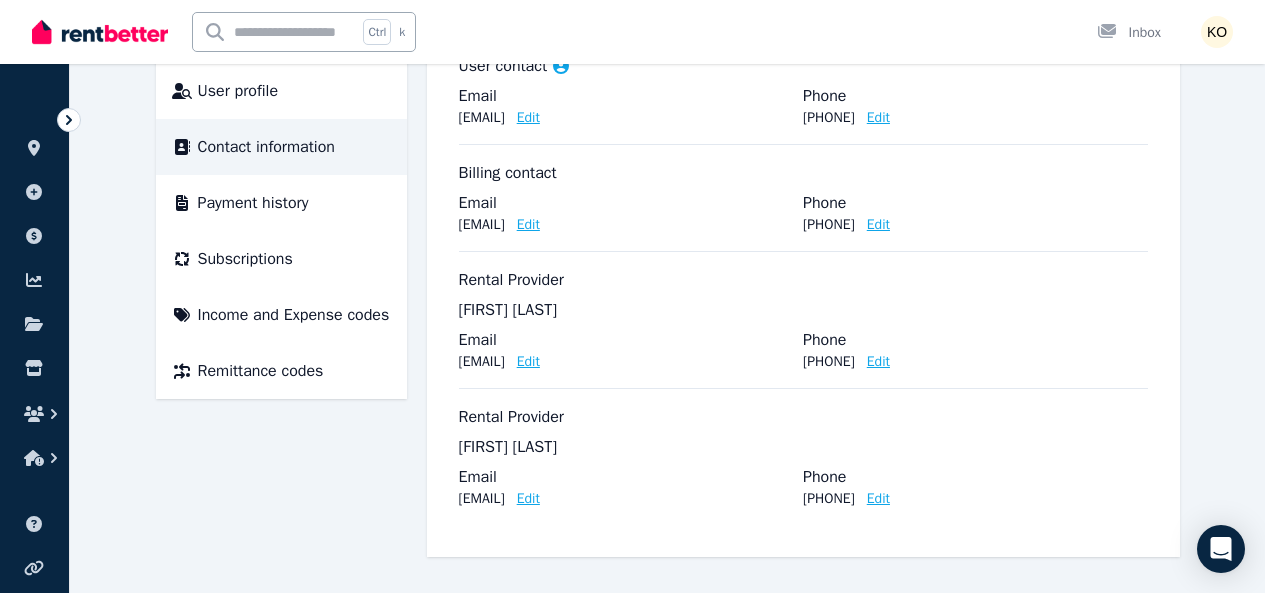 scroll, scrollTop: 506, scrollLeft: 0, axis: vertical 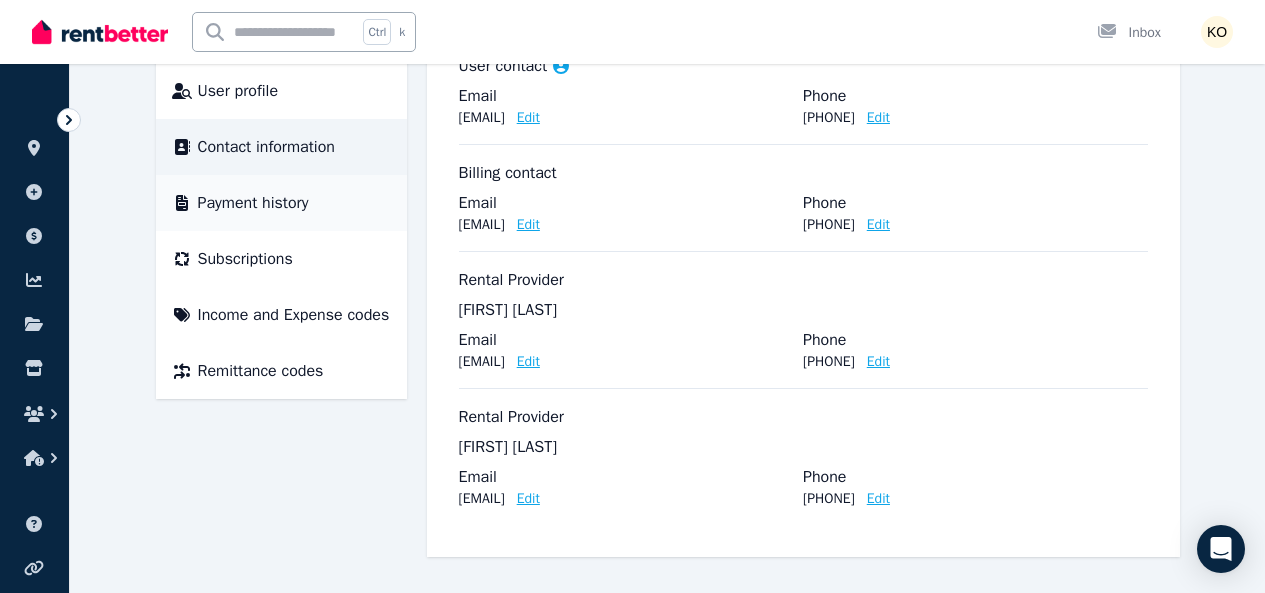 click on "Payment history" at bounding box center (253, 203) 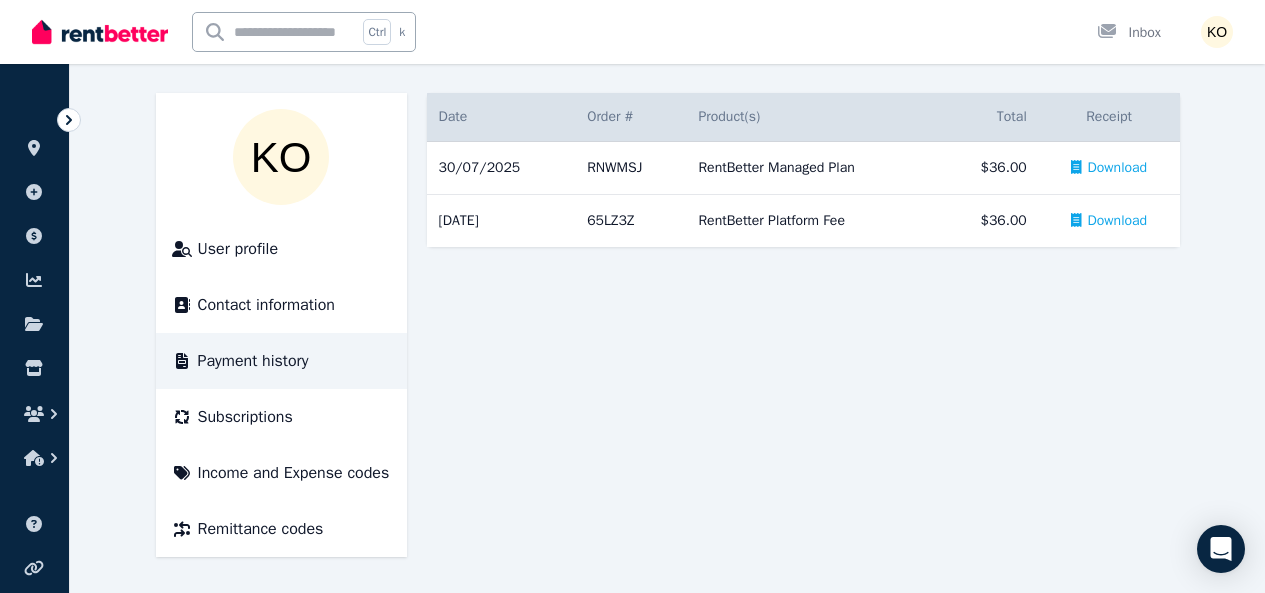 scroll, scrollTop: 340, scrollLeft: 0, axis: vertical 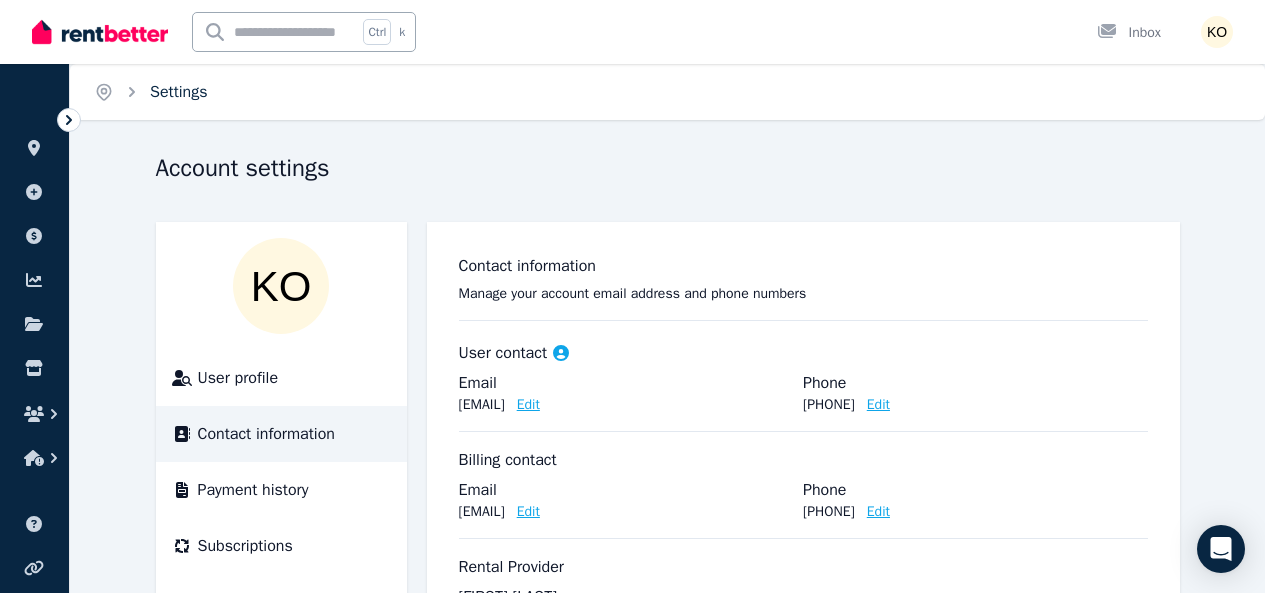 click on "Settings" at bounding box center (179, 92) 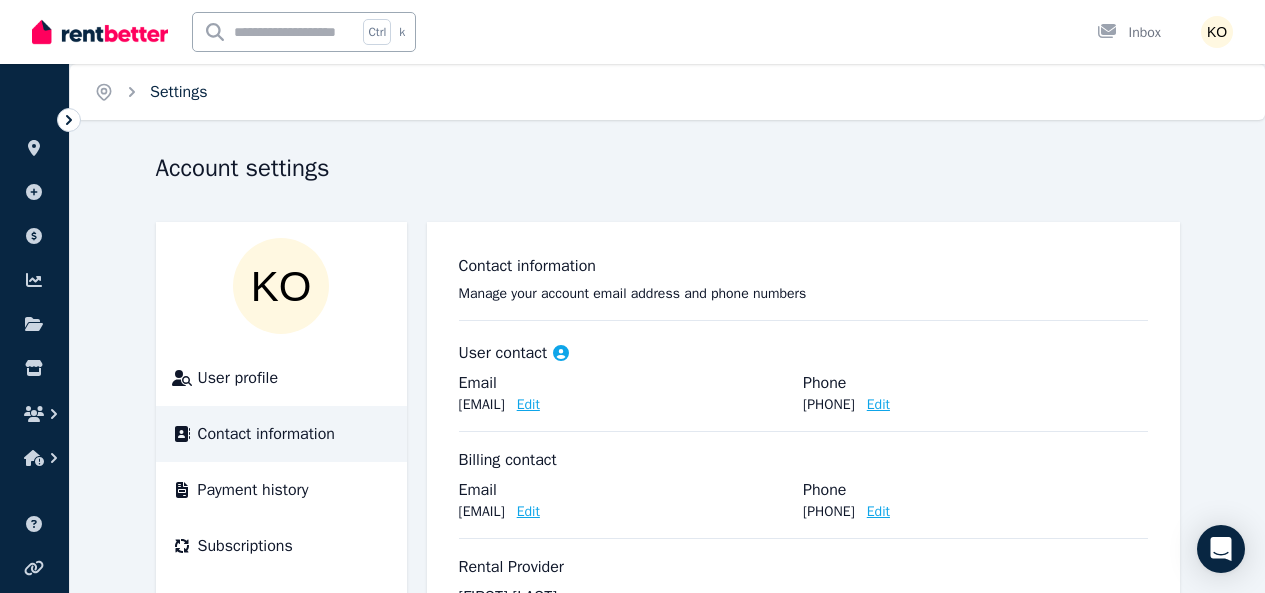 click on "Settings" at bounding box center (179, 92) 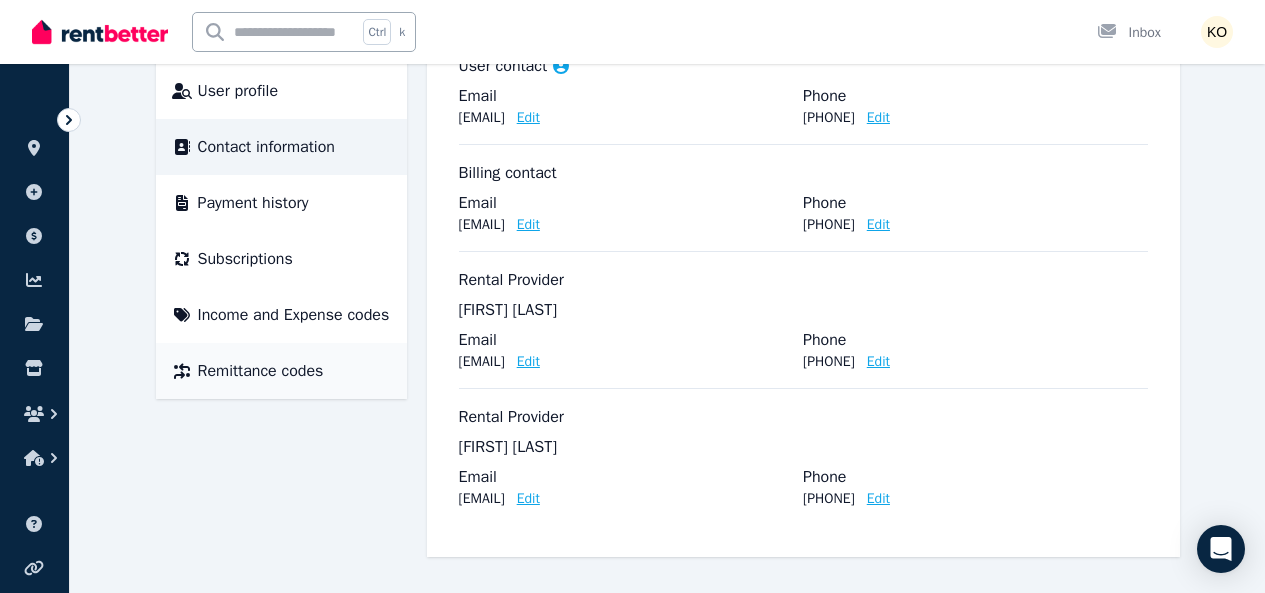 scroll, scrollTop: 0, scrollLeft: 0, axis: both 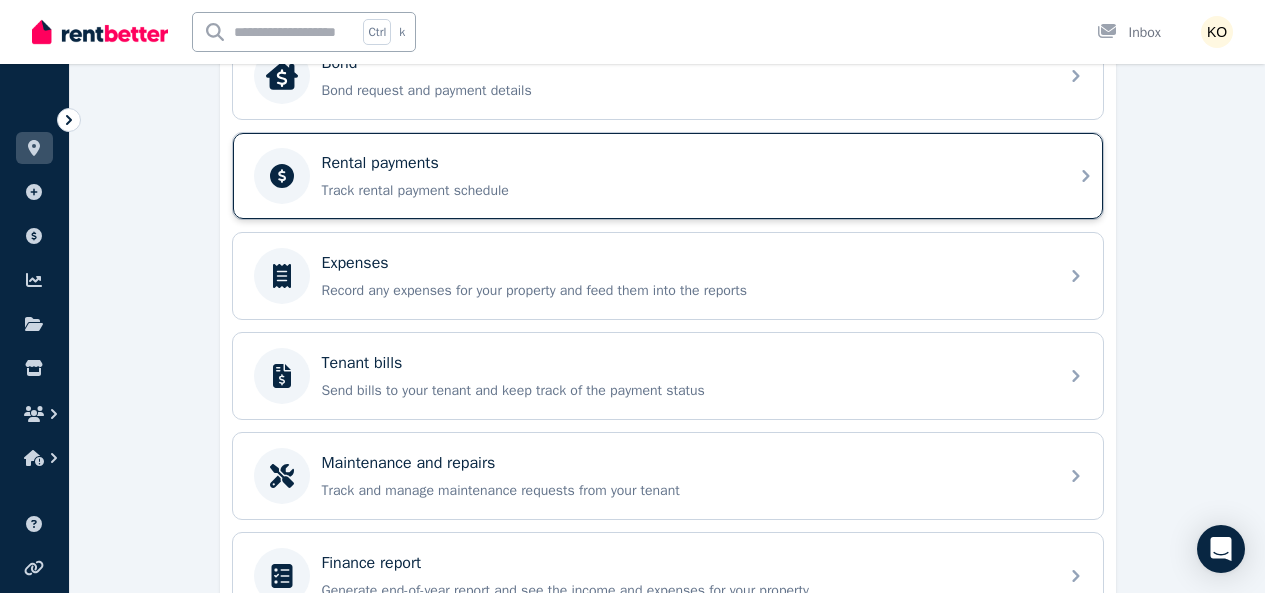 click 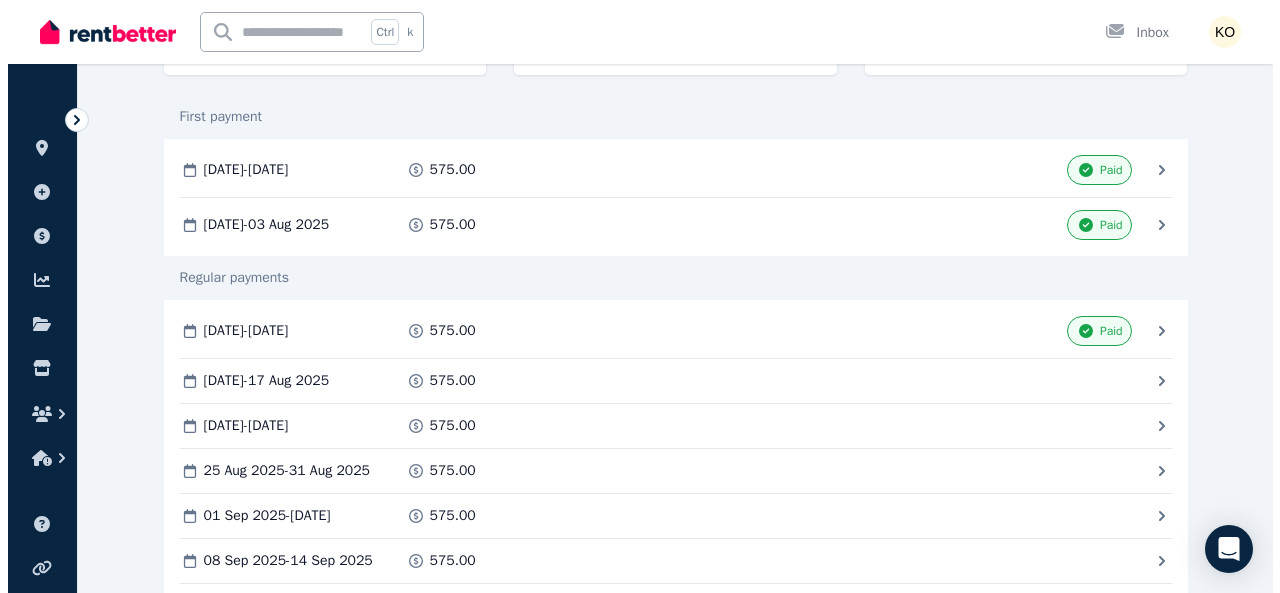 scroll, scrollTop: 0, scrollLeft: 0, axis: both 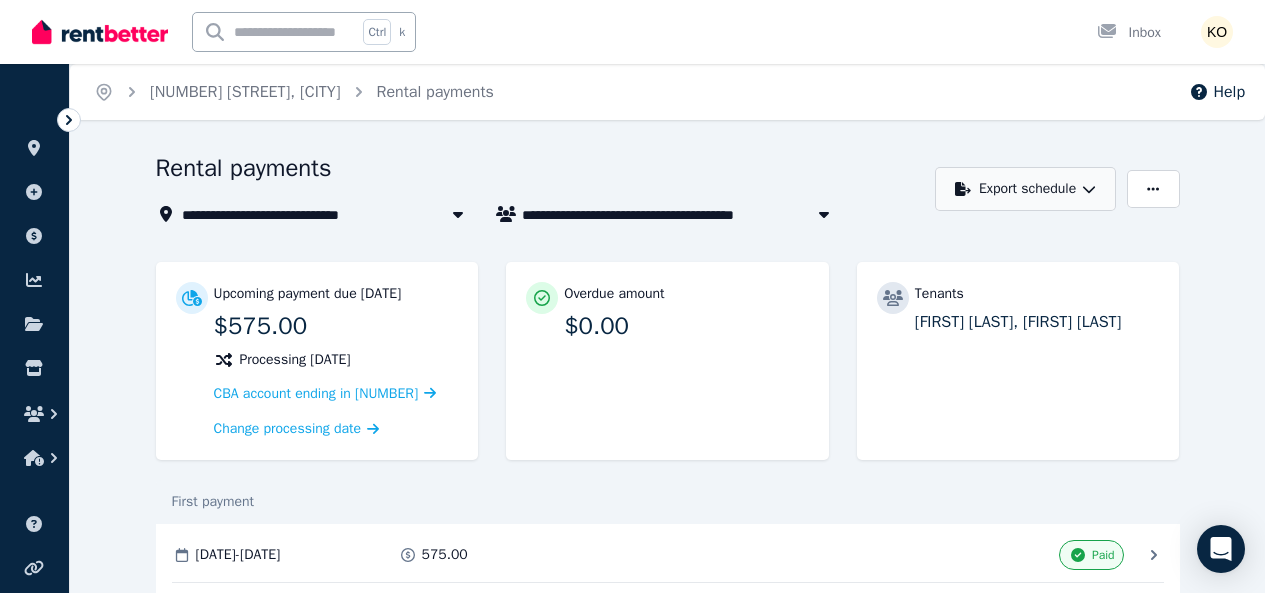click 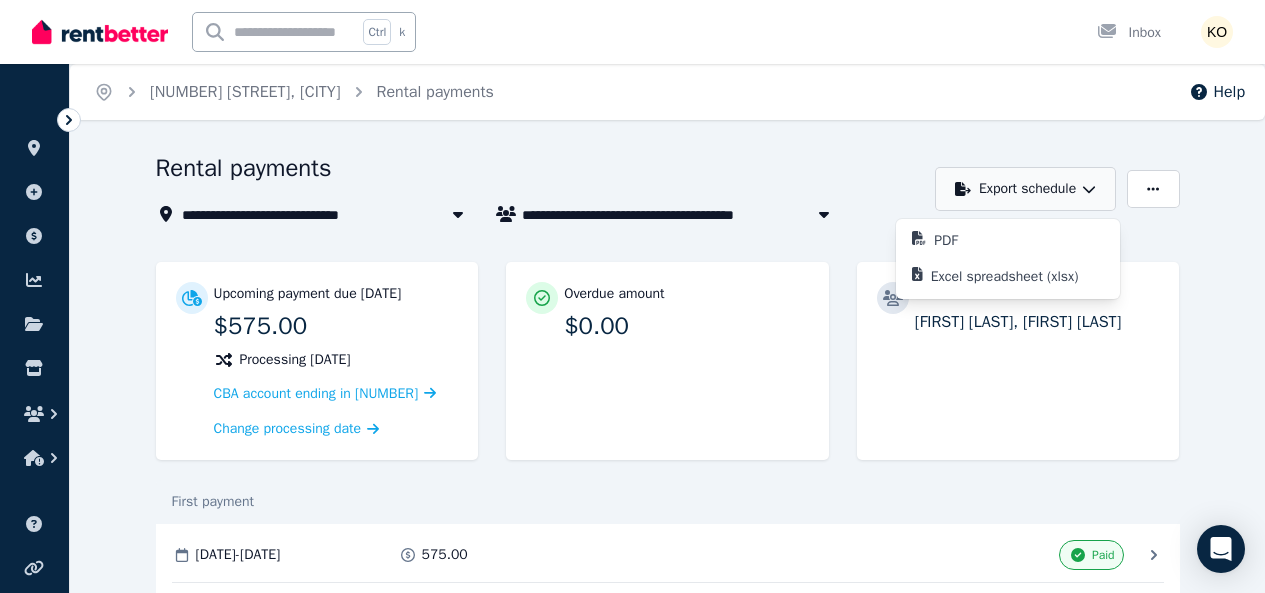 click 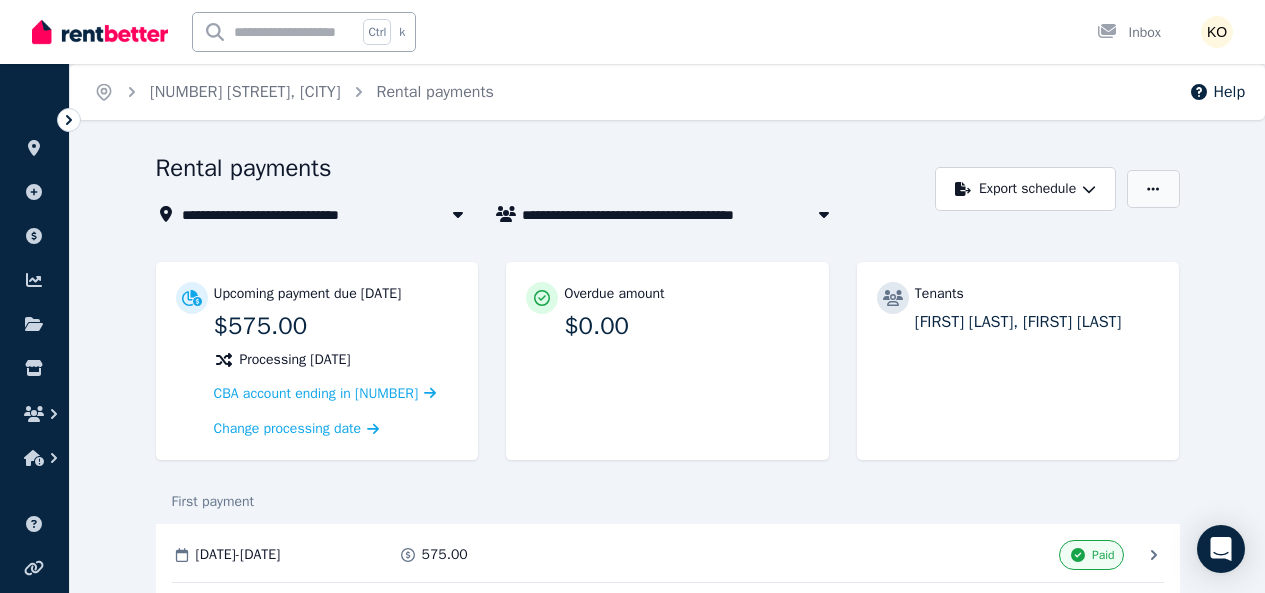 click 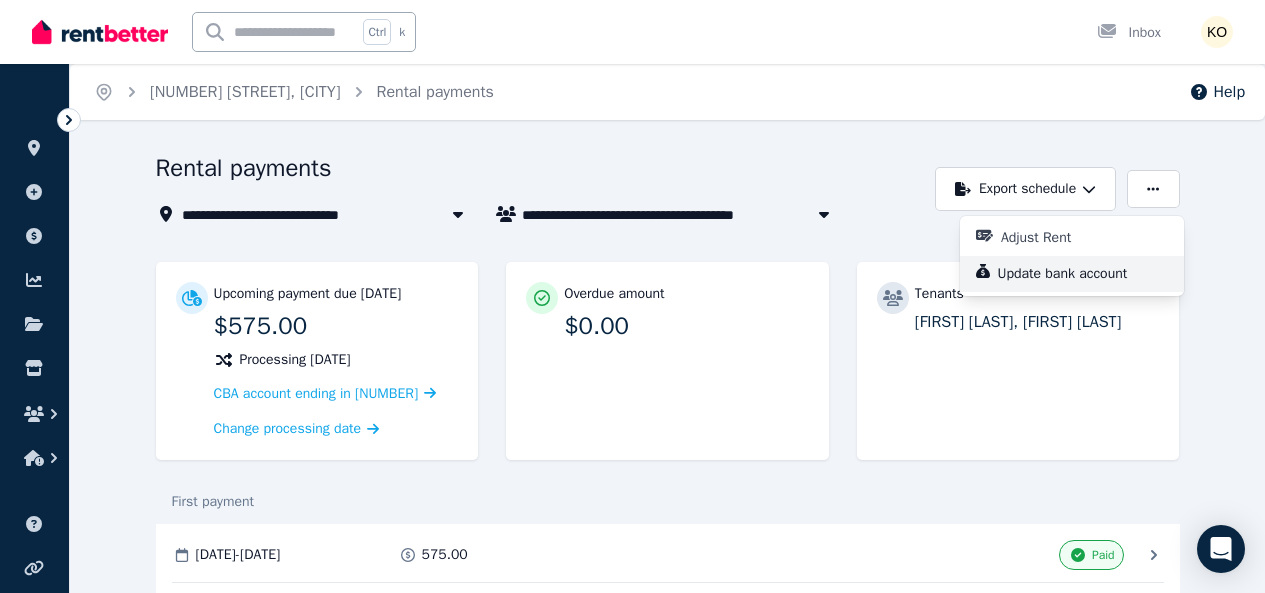 click on "Update bank account" at bounding box center (1071, 274) 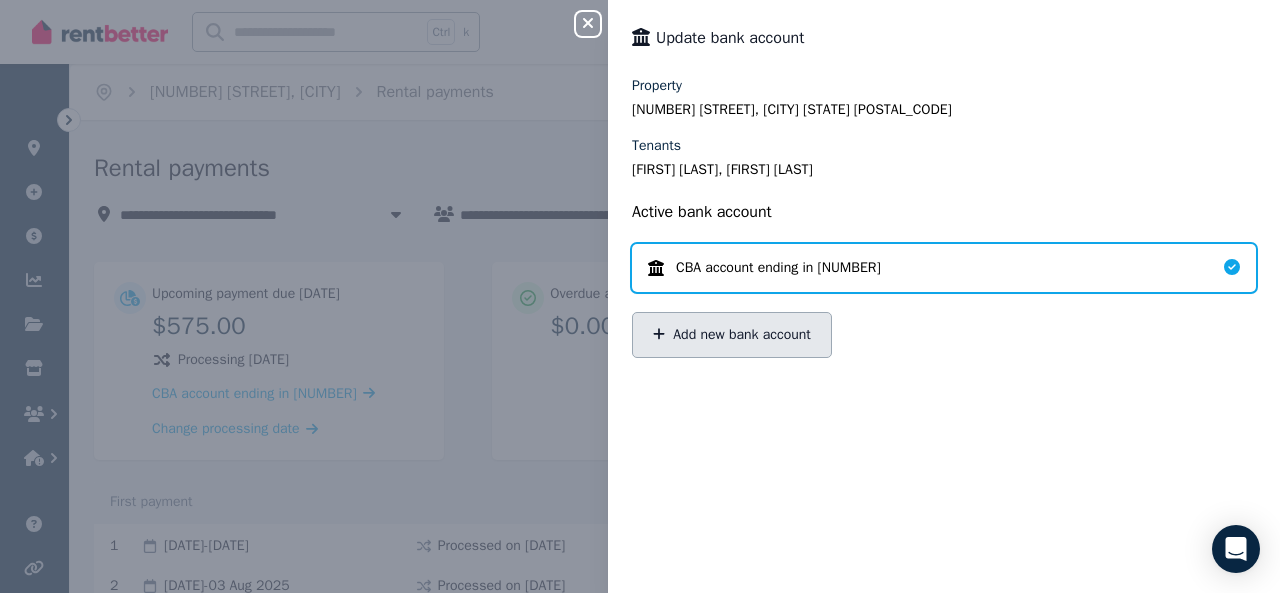 click on "Add new bank account" at bounding box center (732, 335) 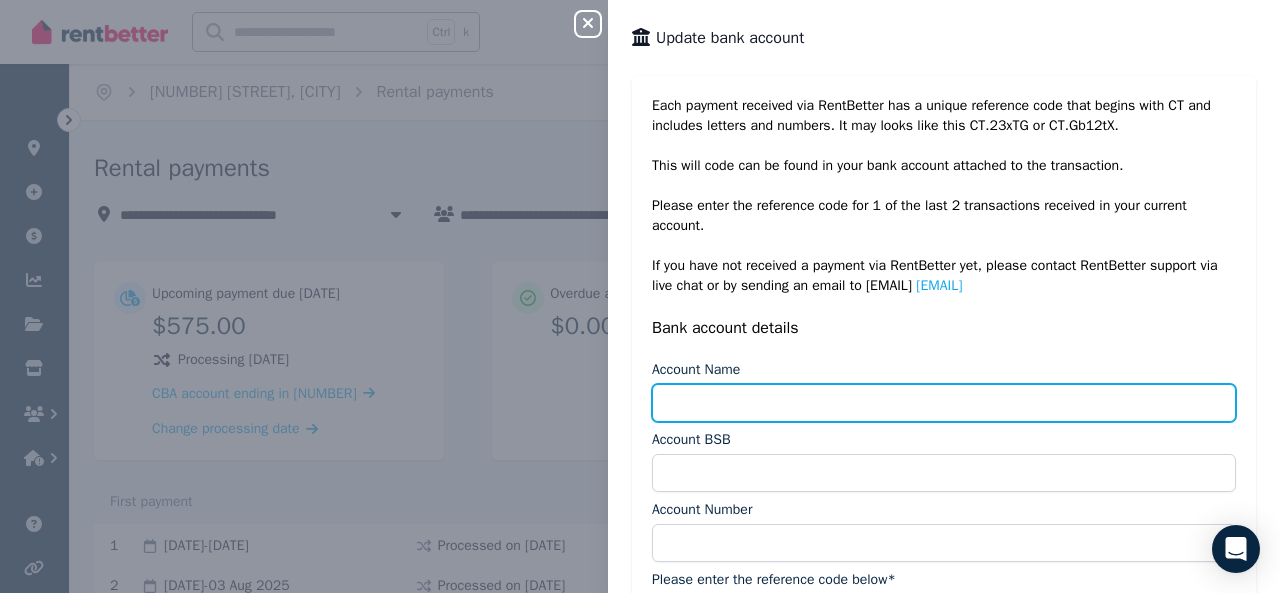 click on "Account Name" at bounding box center (944, 403) 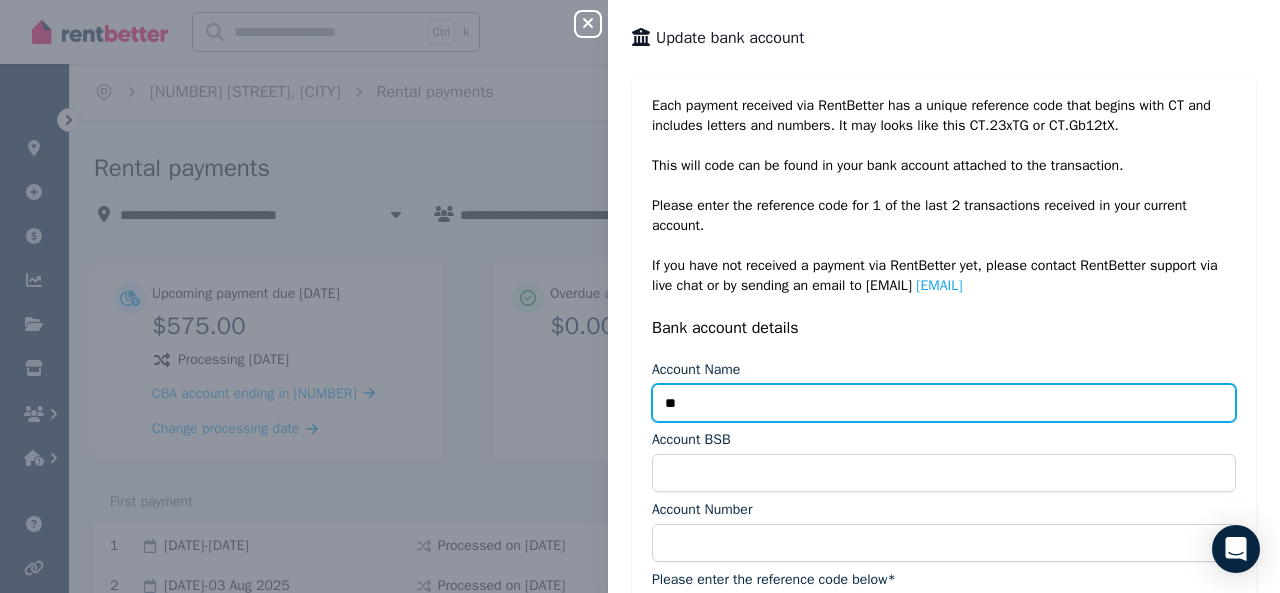 type on "*" 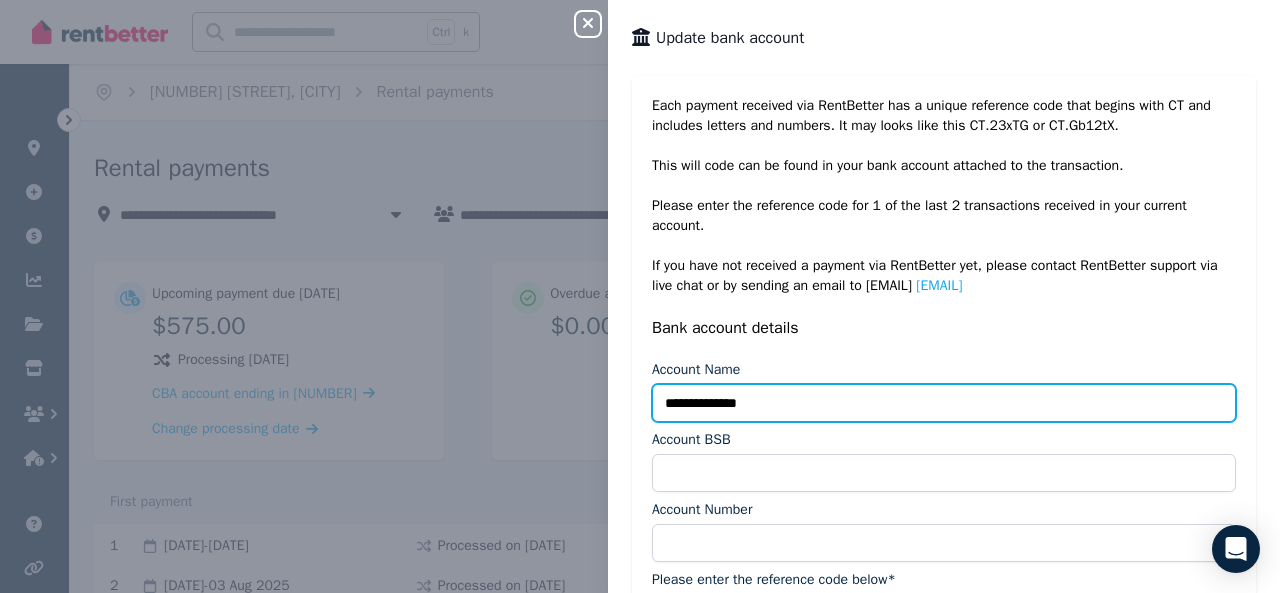 scroll, scrollTop: 397, scrollLeft: 0, axis: vertical 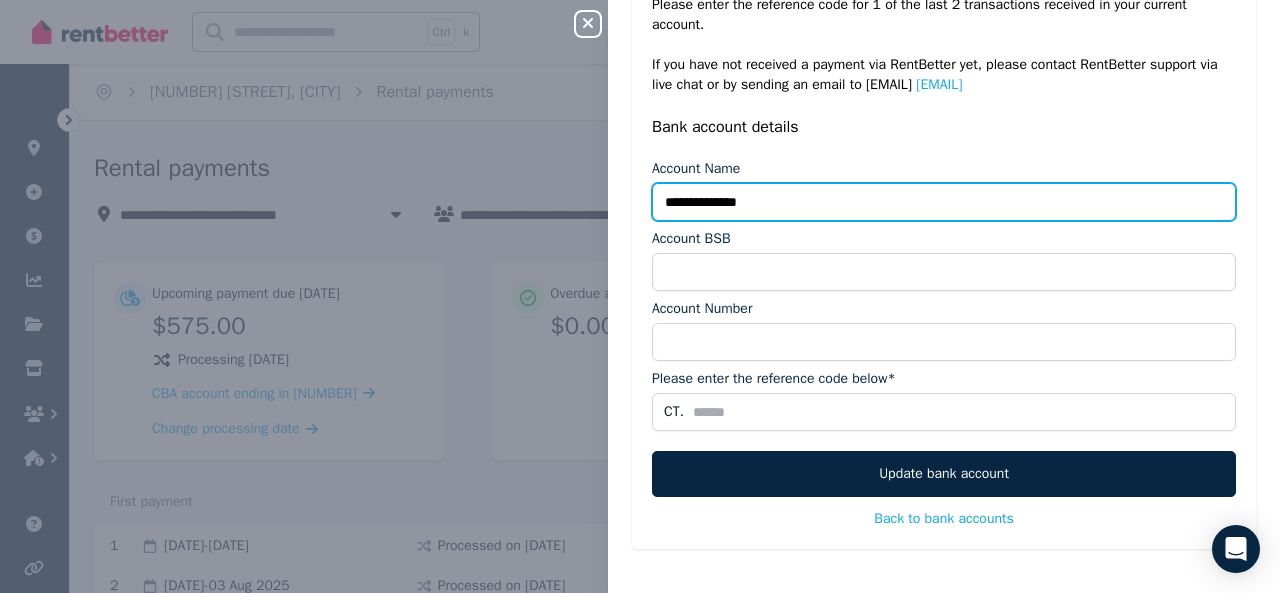 type on "**********" 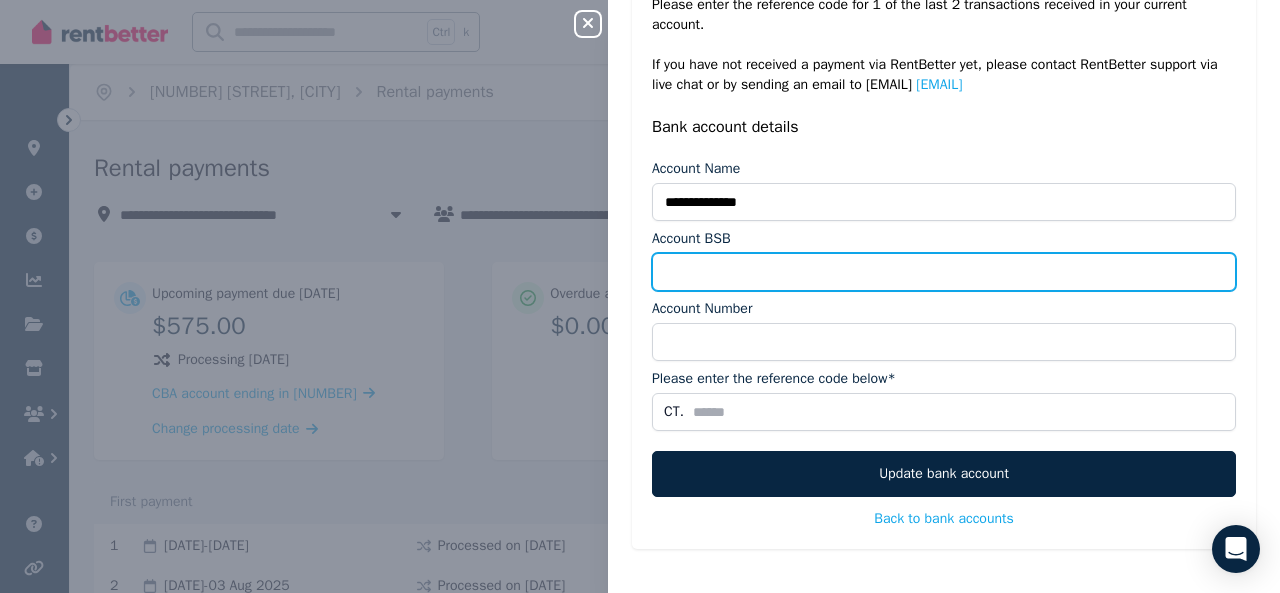 click on "Account BSB" at bounding box center (944, 272) 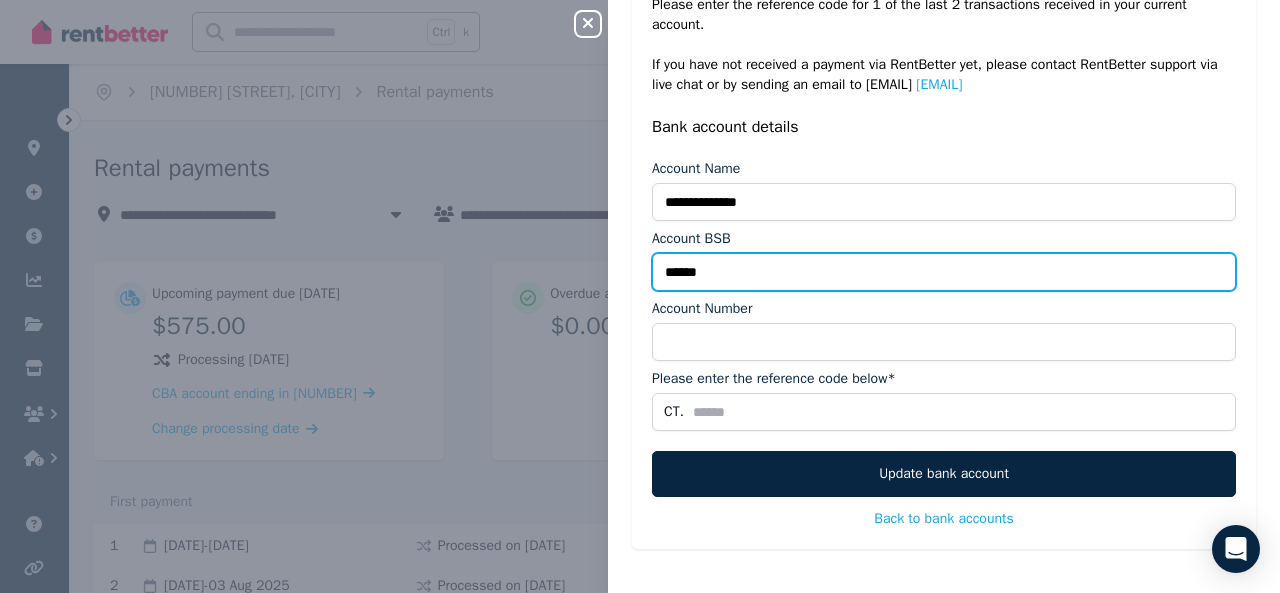type on "******" 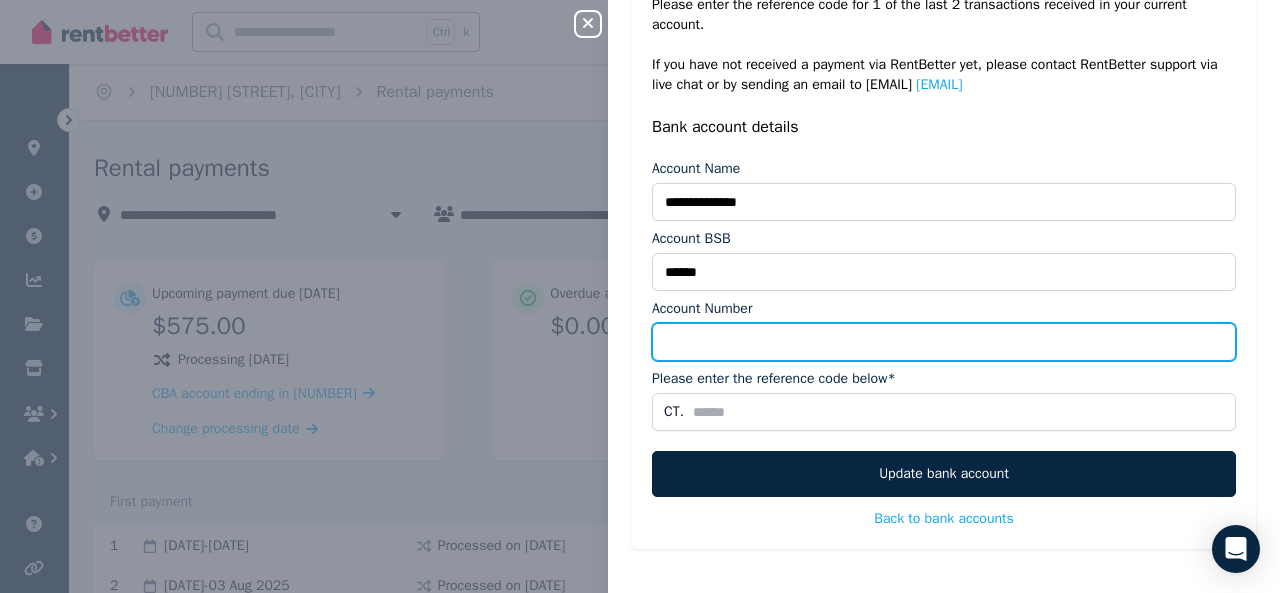 click on "Account Number" at bounding box center (944, 342) 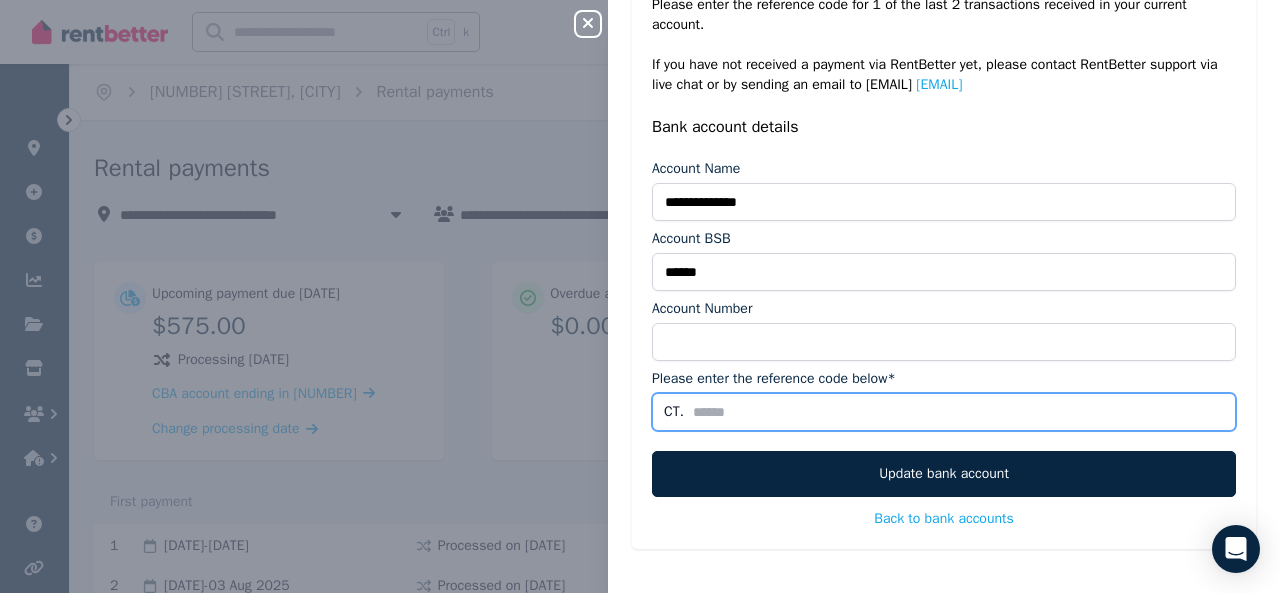 click on "Please enter the reference code below*" at bounding box center [944, 412] 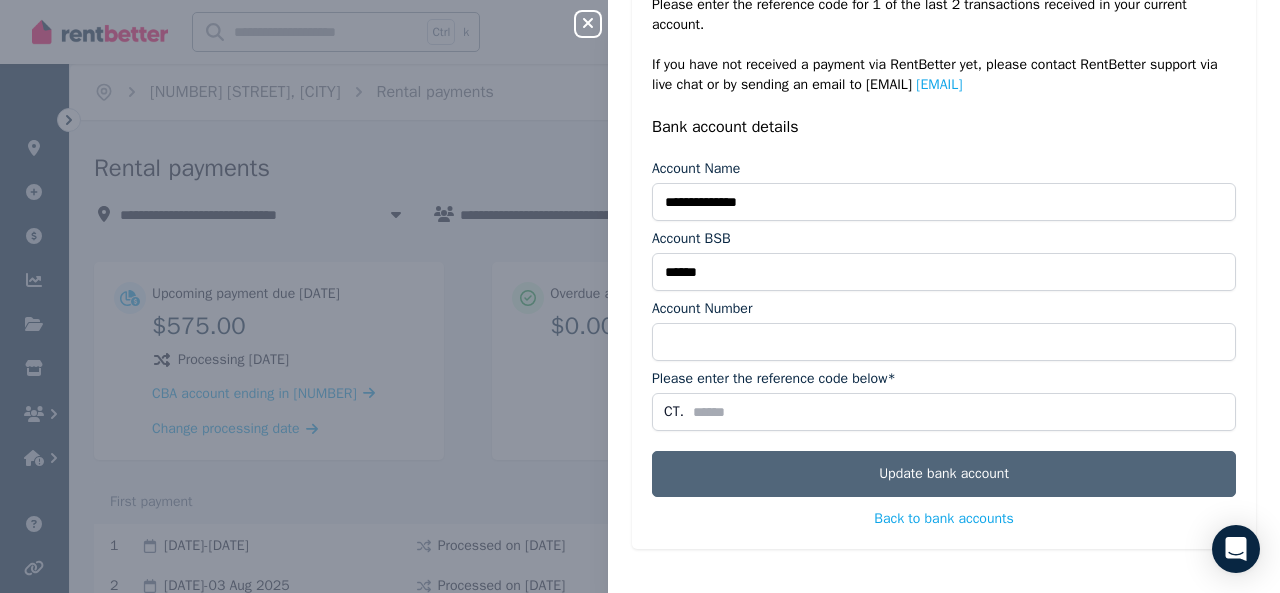 click on "Update bank account" at bounding box center (944, 474) 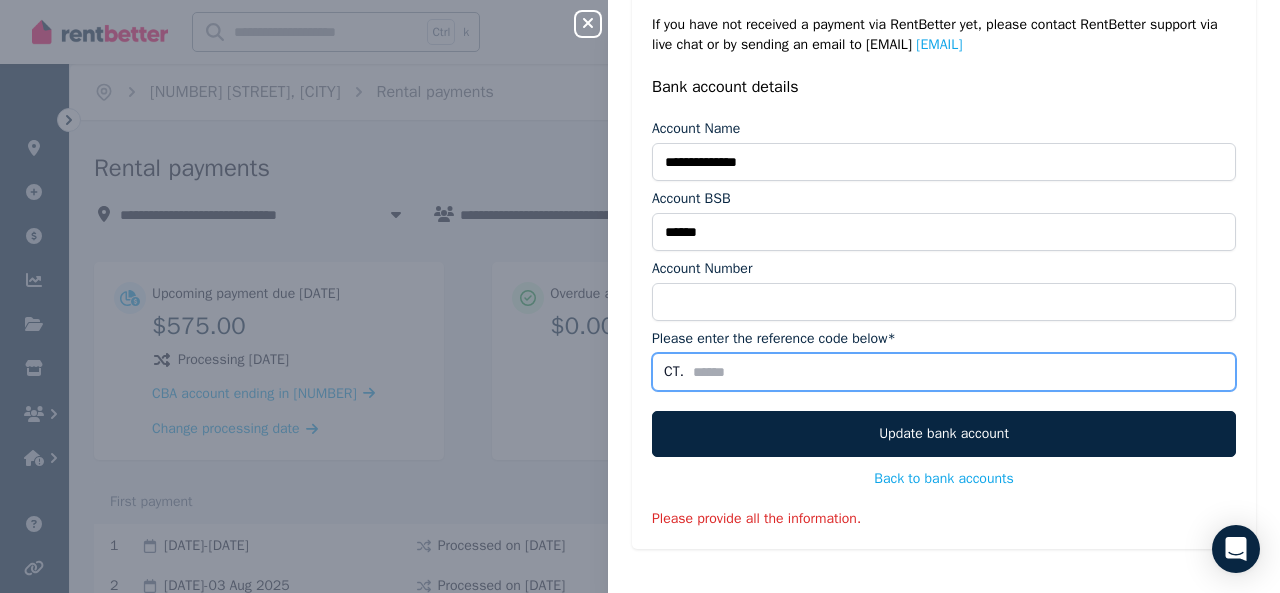 click on "Please enter the reference code below*" at bounding box center (944, 372) 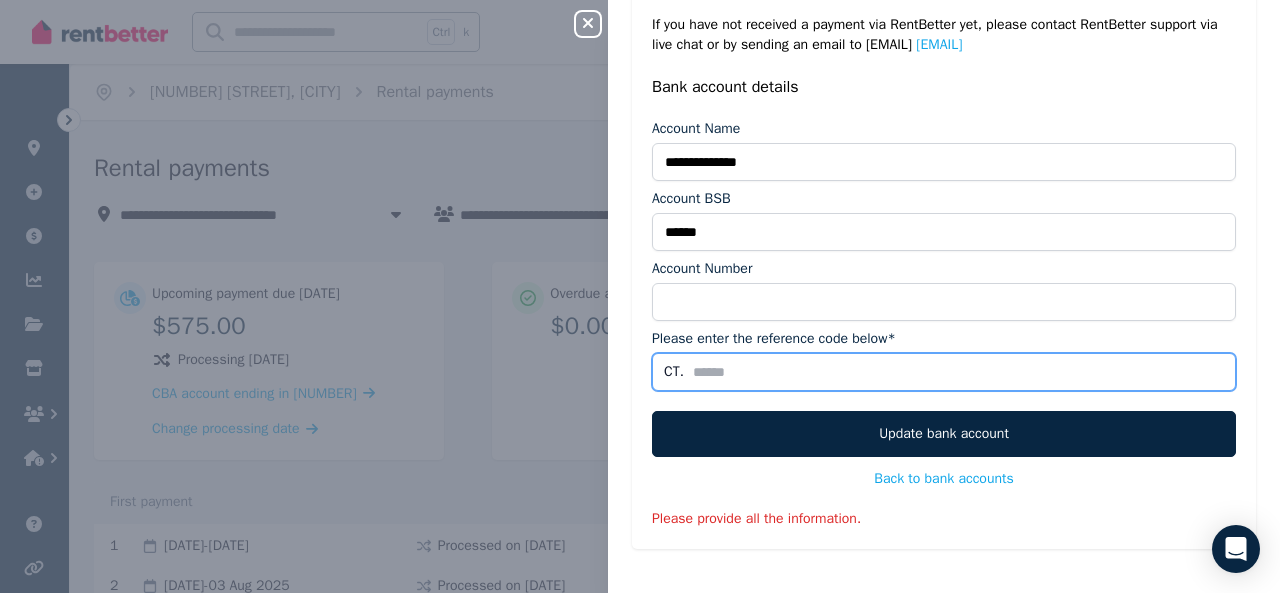 scroll, scrollTop: 0, scrollLeft: 0, axis: both 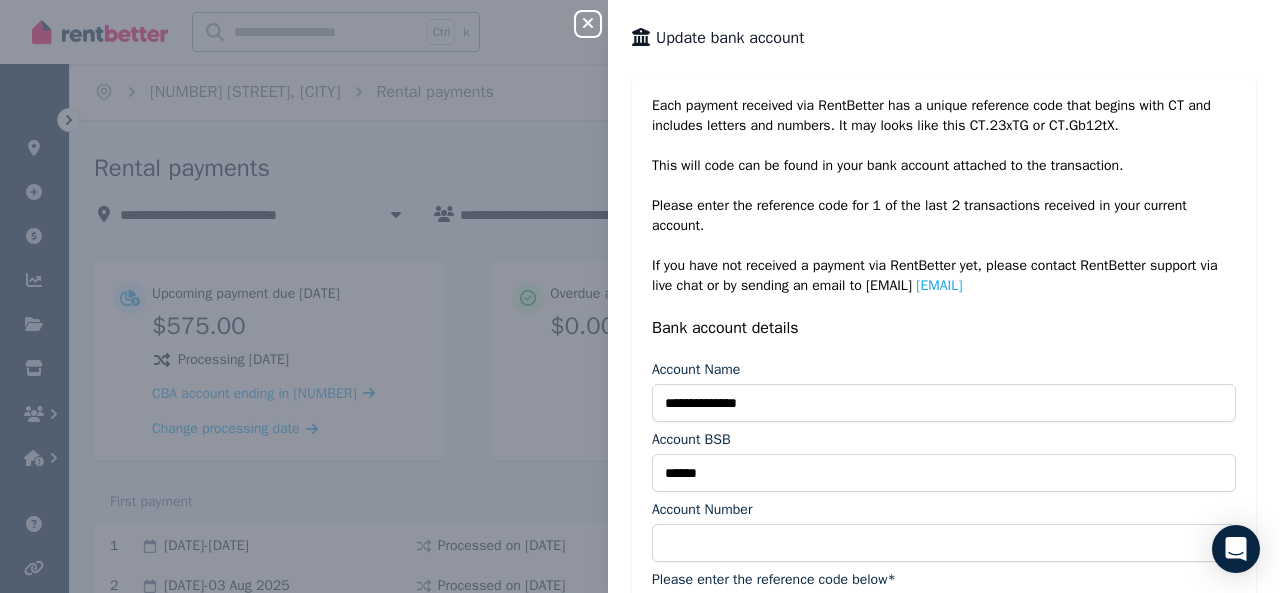 drag, startPoint x: 410, startPoint y: 32, endPoint x: 377, endPoint y: 5, distance: 42.638012 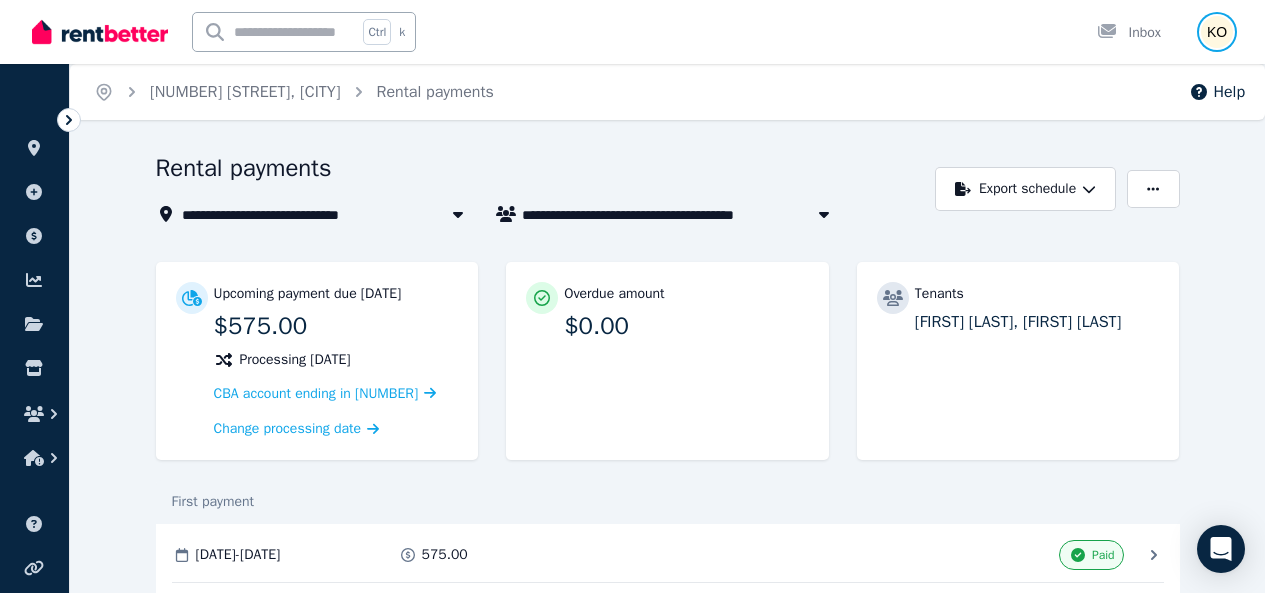 click at bounding box center (1217, 32) 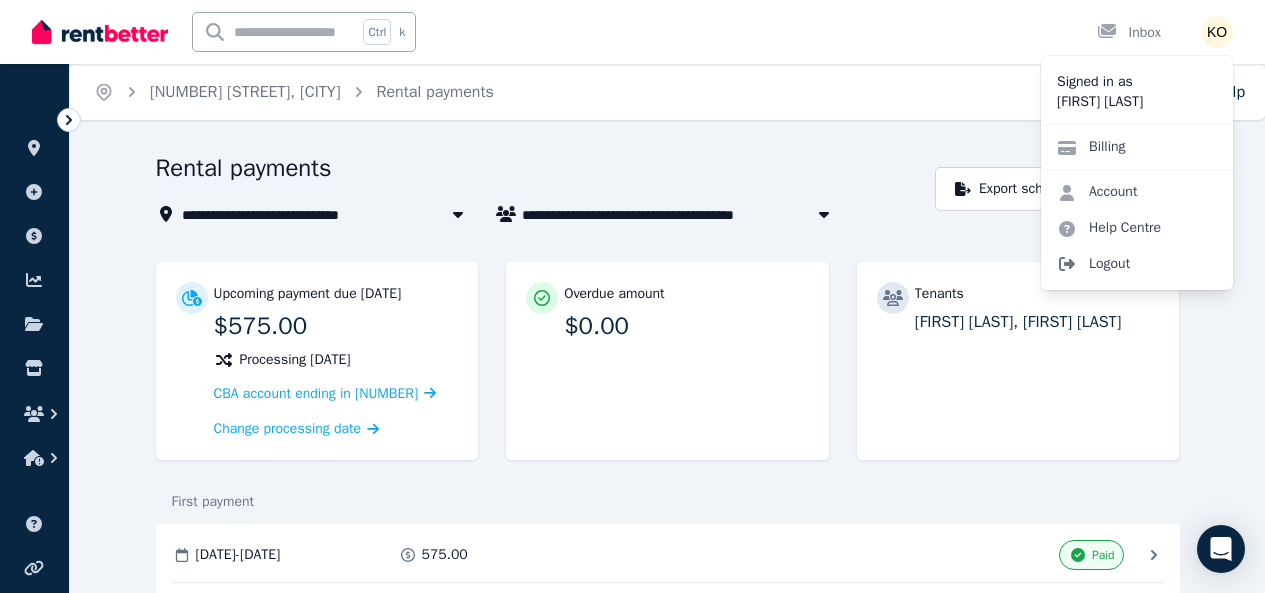 click on "Logout" at bounding box center (1137, 264) 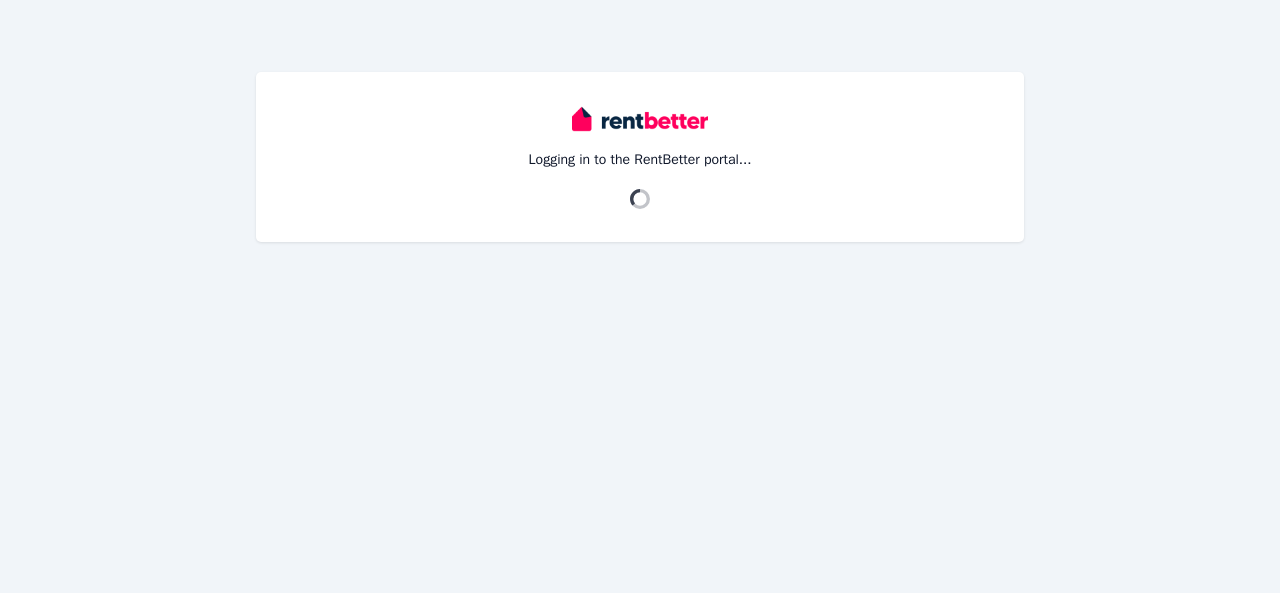 scroll, scrollTop: 0, scrollLeft: 0, axis: both 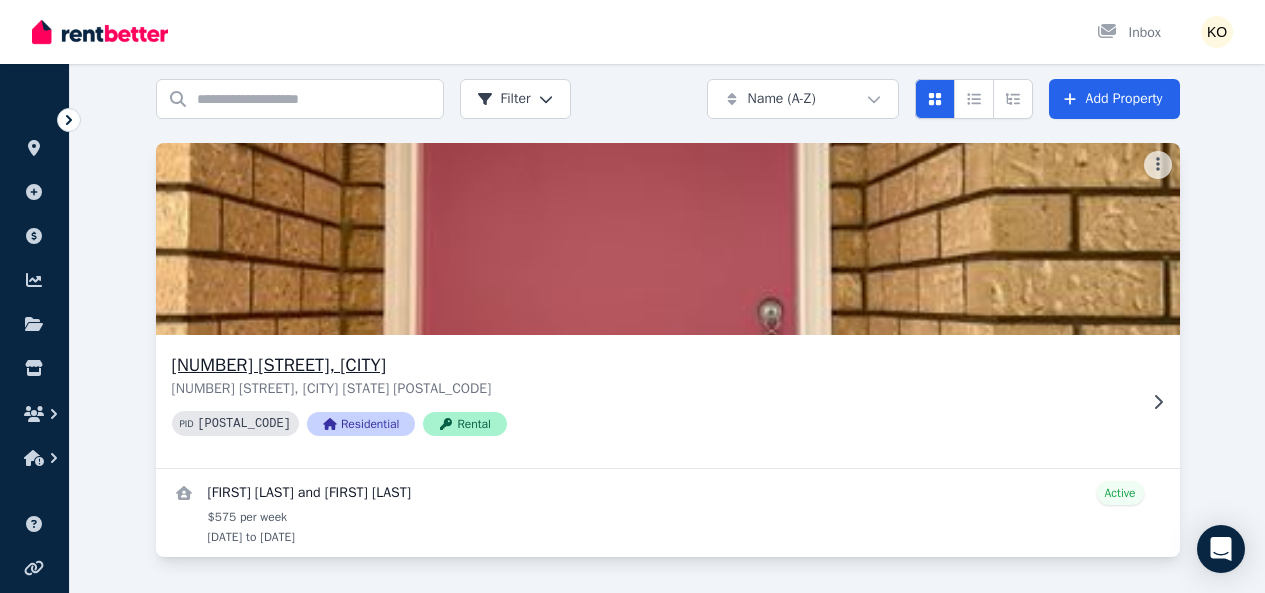 click on "Rental" at bounding box center (465, 424) 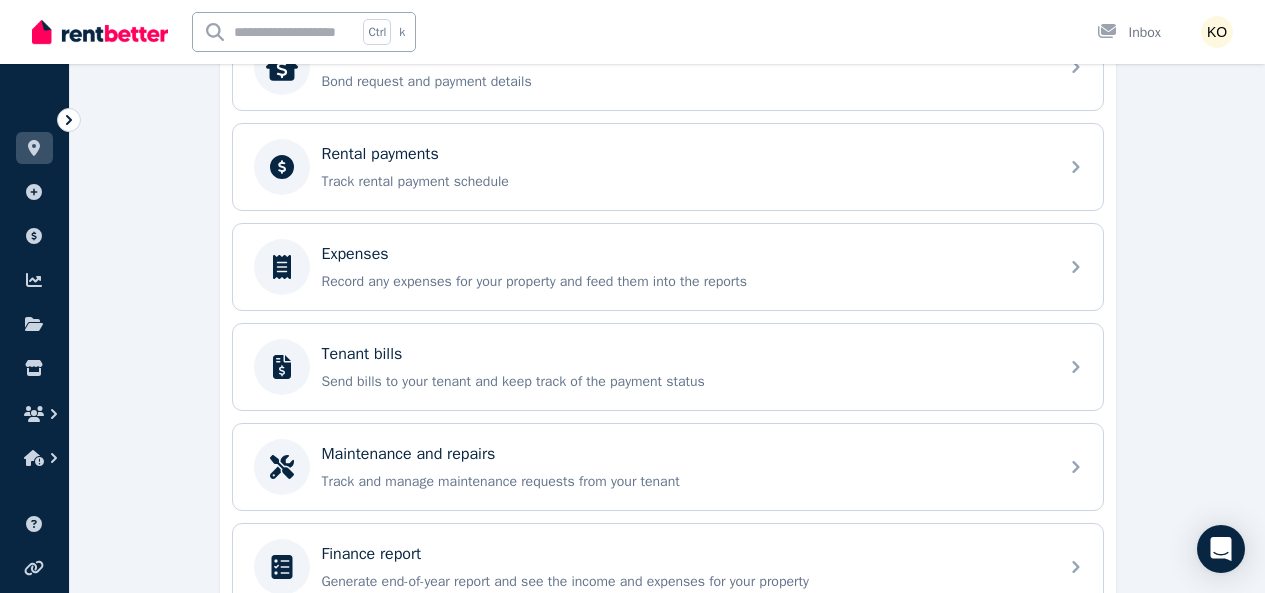 scroll, scrollTop: 800, scrollLeft: 0, axis: vertical 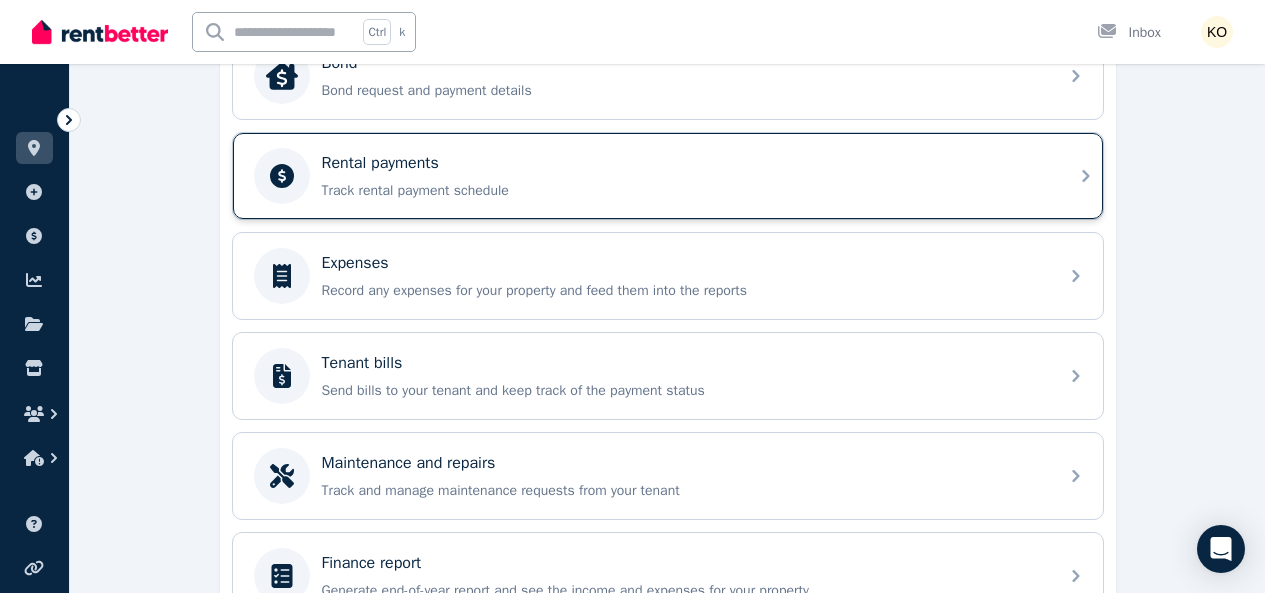 click on "Rental payments" at bounding box center (380, 163) 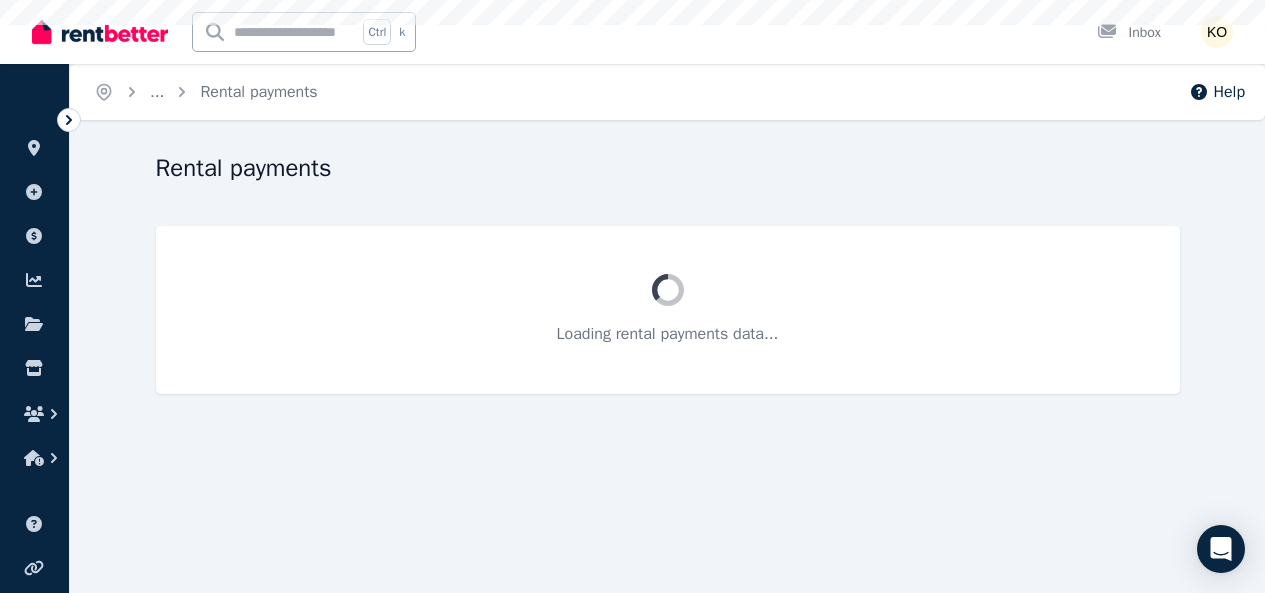scroll, scrollTop: 0, scrollLeft: 0, axis: both 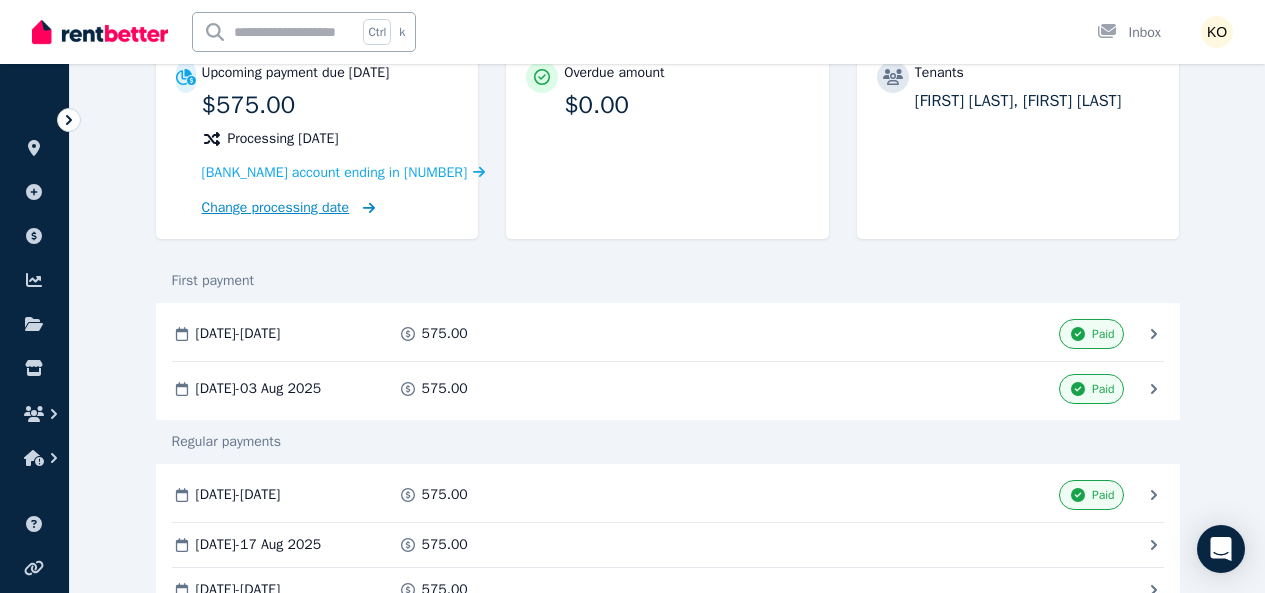 click on "Change processing date" at bounding box center [276, 208] 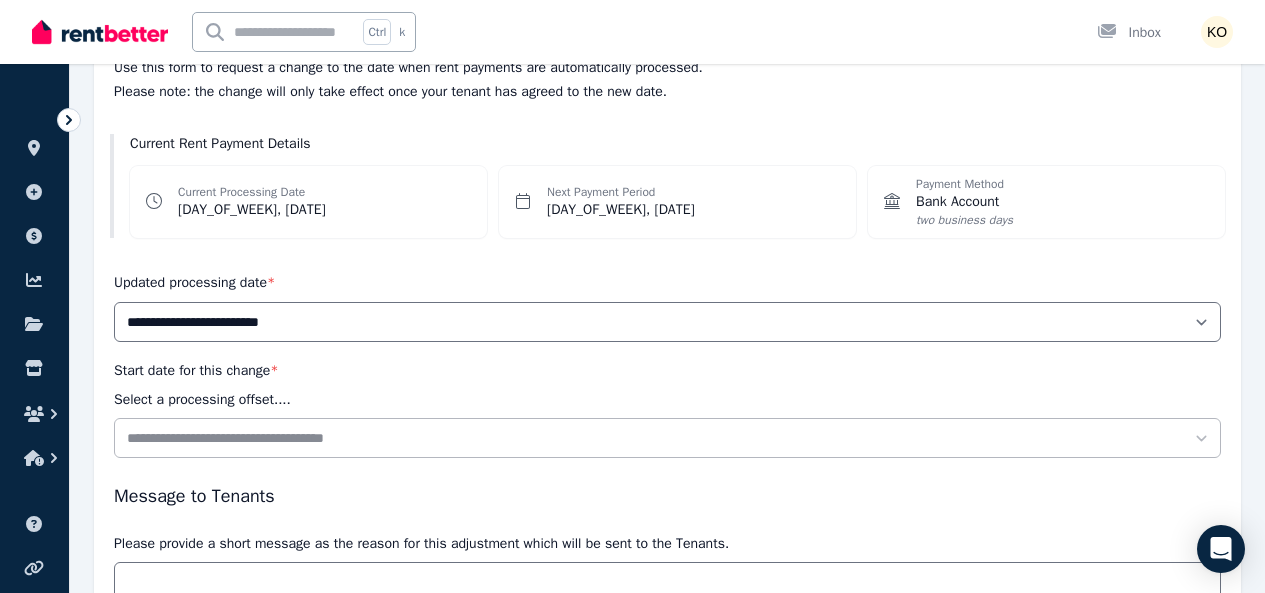 scroll, scrollTop: 230, scrollLeft: 0, axis: vertical 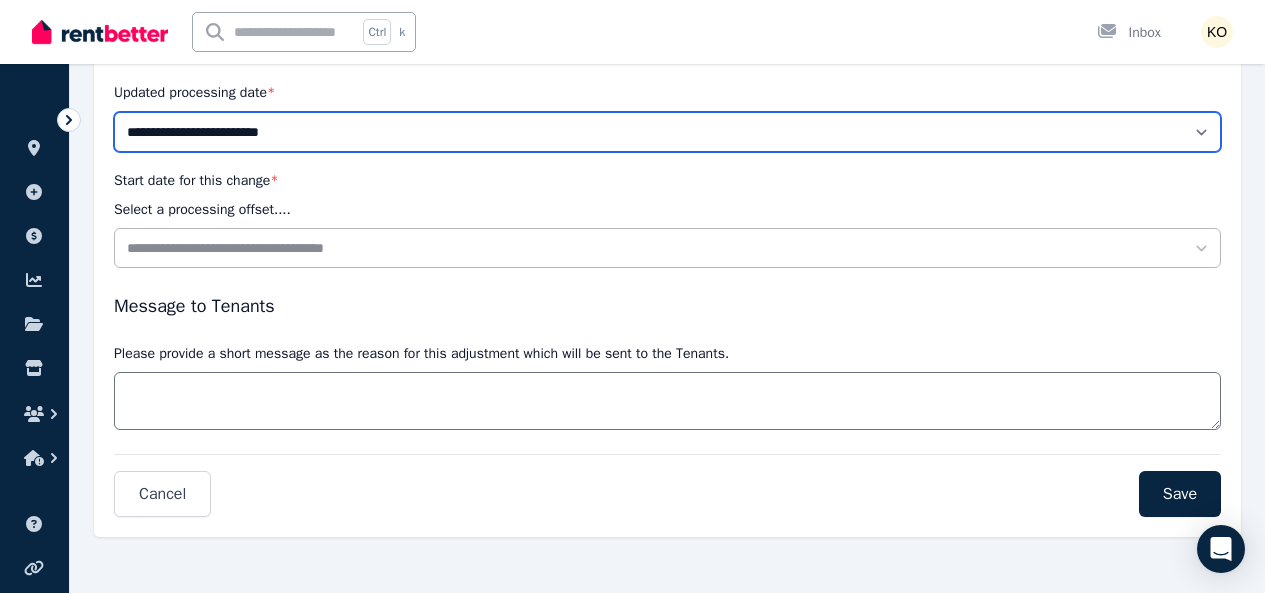 click on "**********" at bounding box center (667, 132) 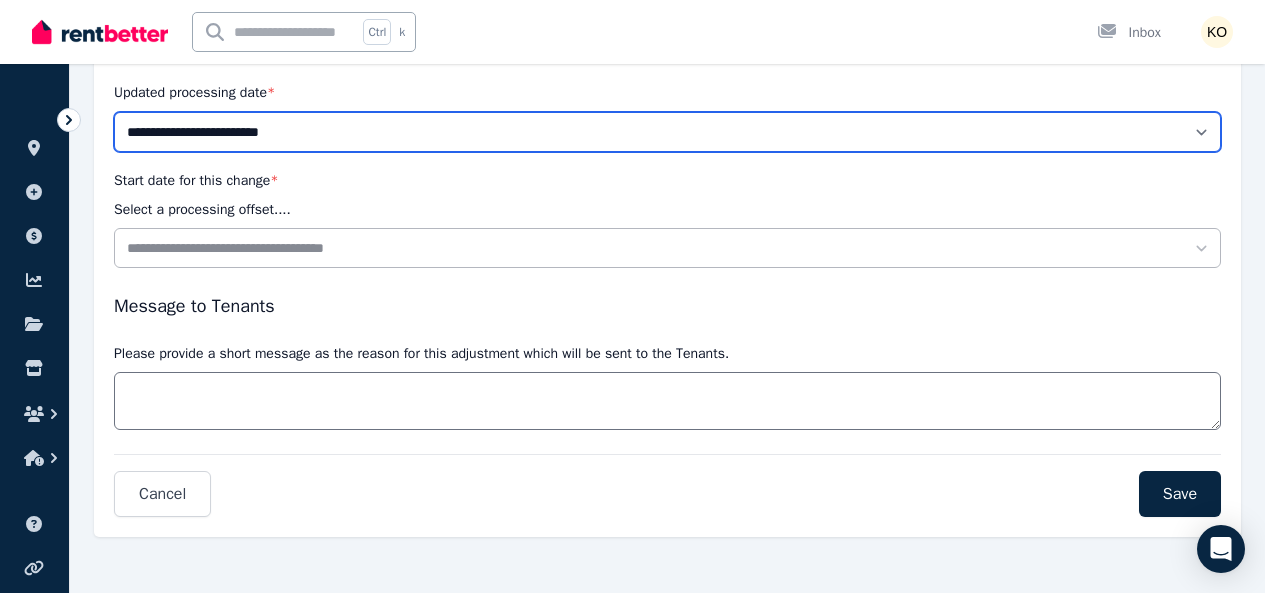 scroll, scrollTop: 650, scrollLeft: 0, axis: vertical 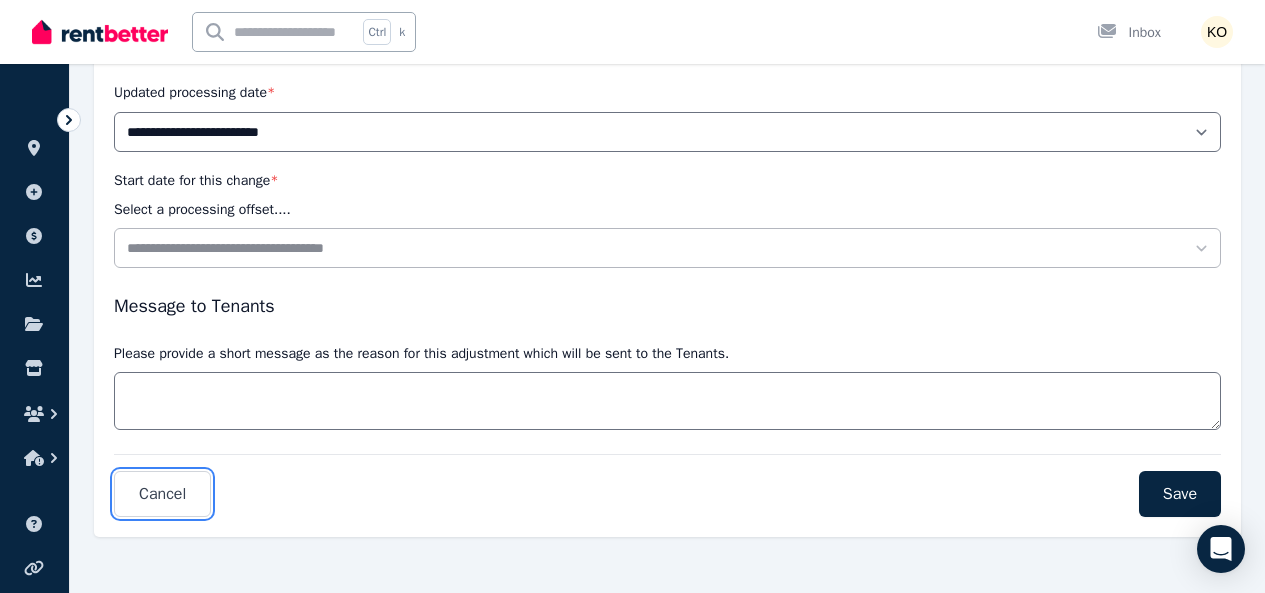drag, startPoint x: 214, startPoint y: 484, endPoint x: 739, endPoint y: 95, distance: 653.4111 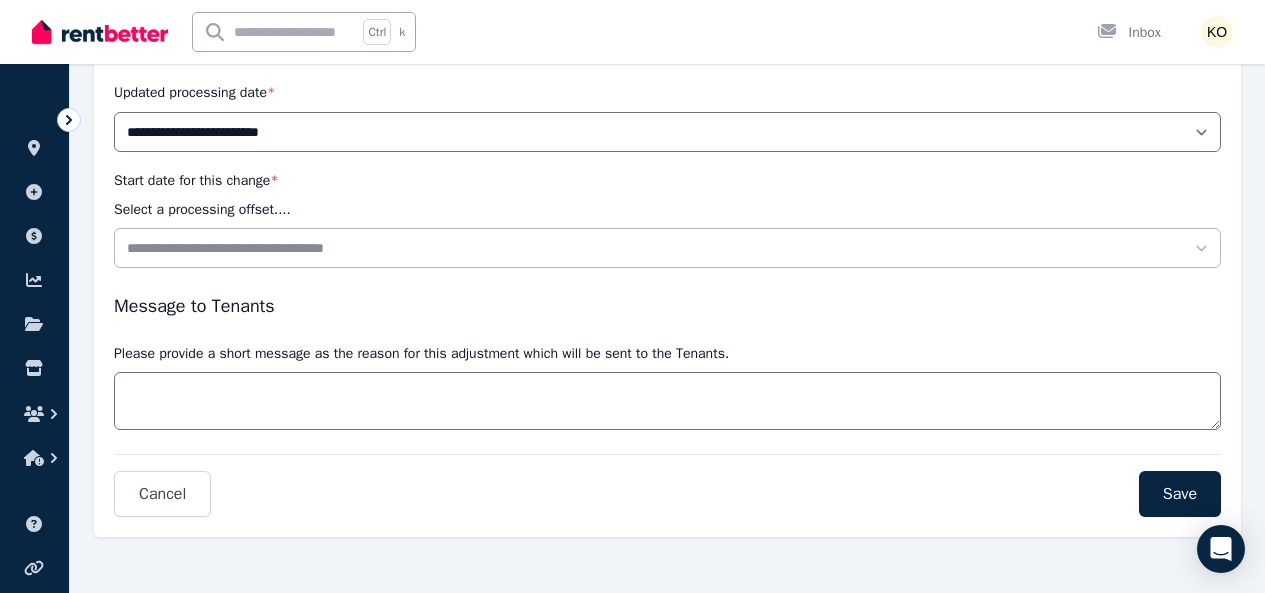 scroll, scrollTop: 0, scrollLeft: 0, axis: both 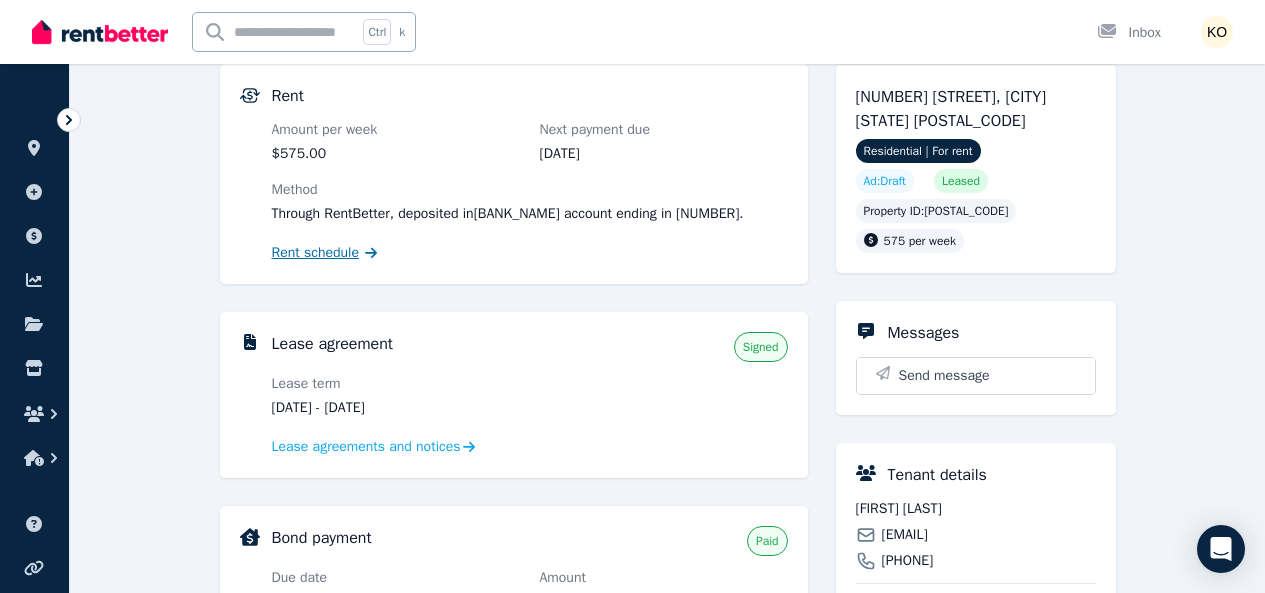 click on "Rent schedule" at bounding box center [316, 253] 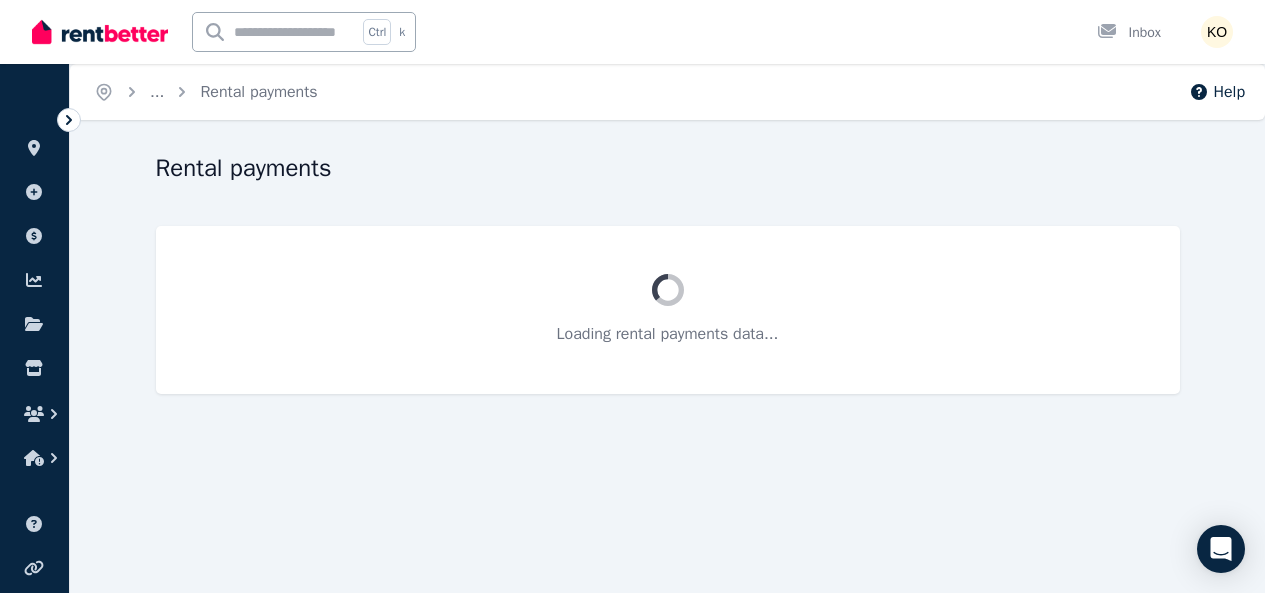 scroll, scrollTop: 0, scrollLeft: 0, axis: both 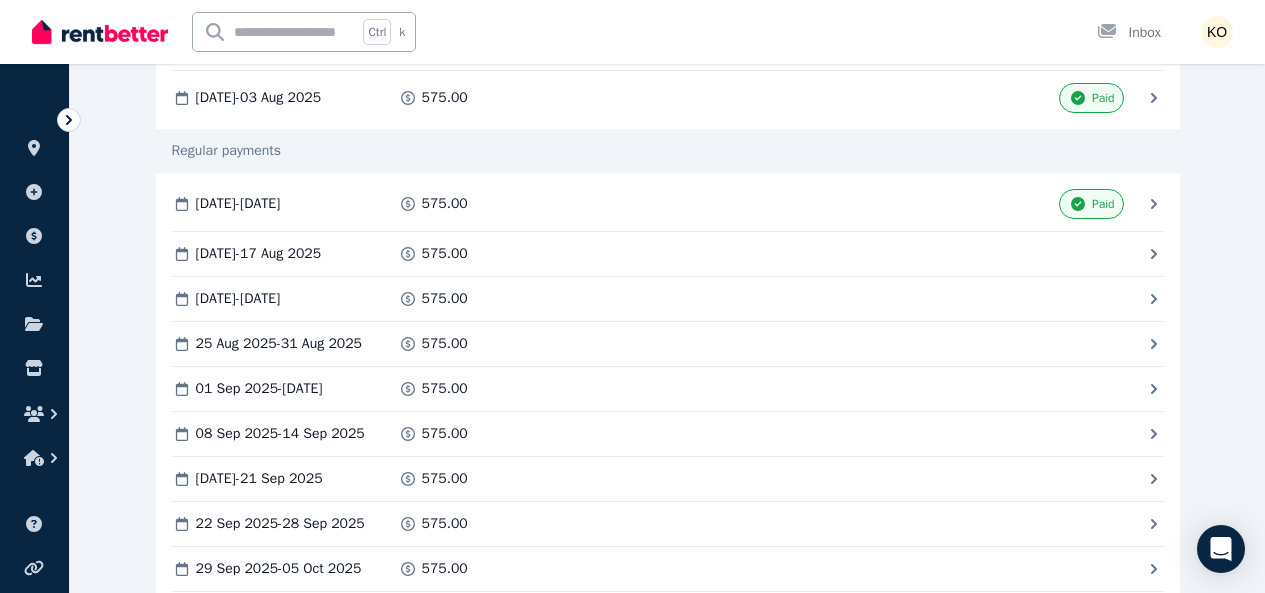 click on "Download" at bounding box center (0, 0) 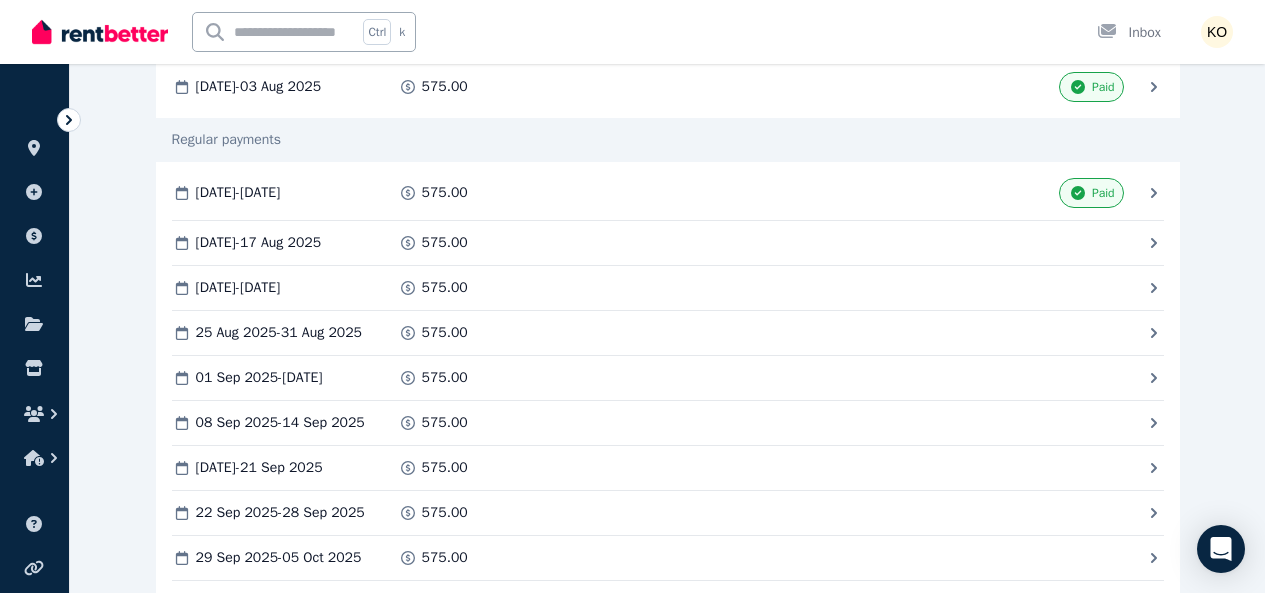 scroll, scrollTop: 0, scrollLeft: 0, axis: both 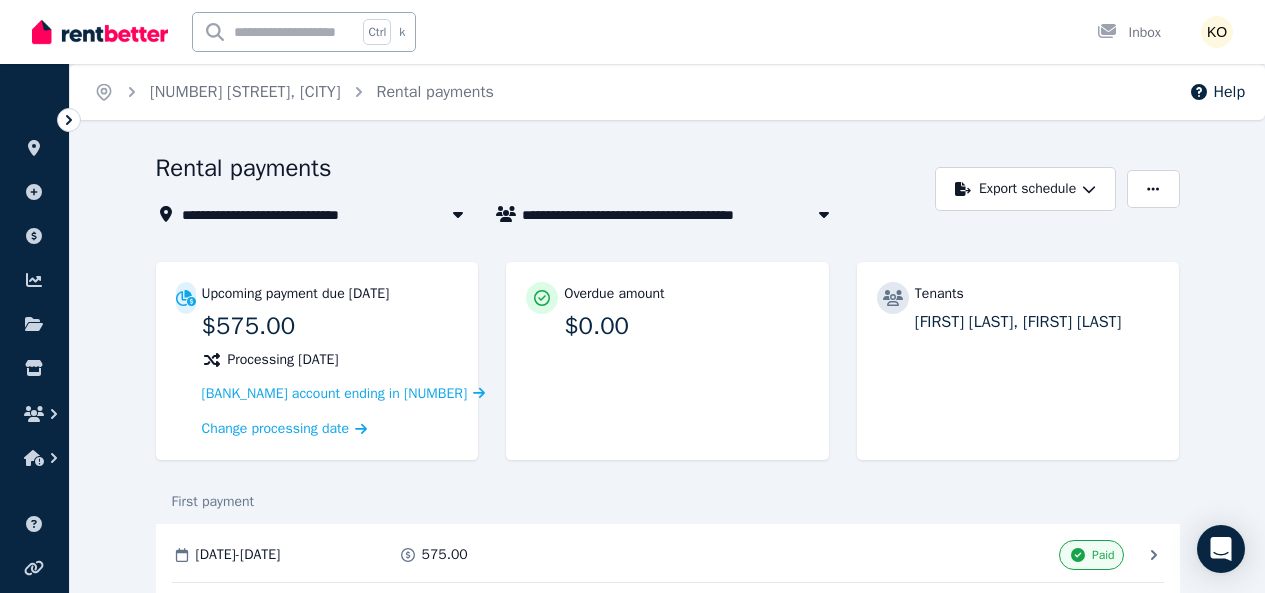 click 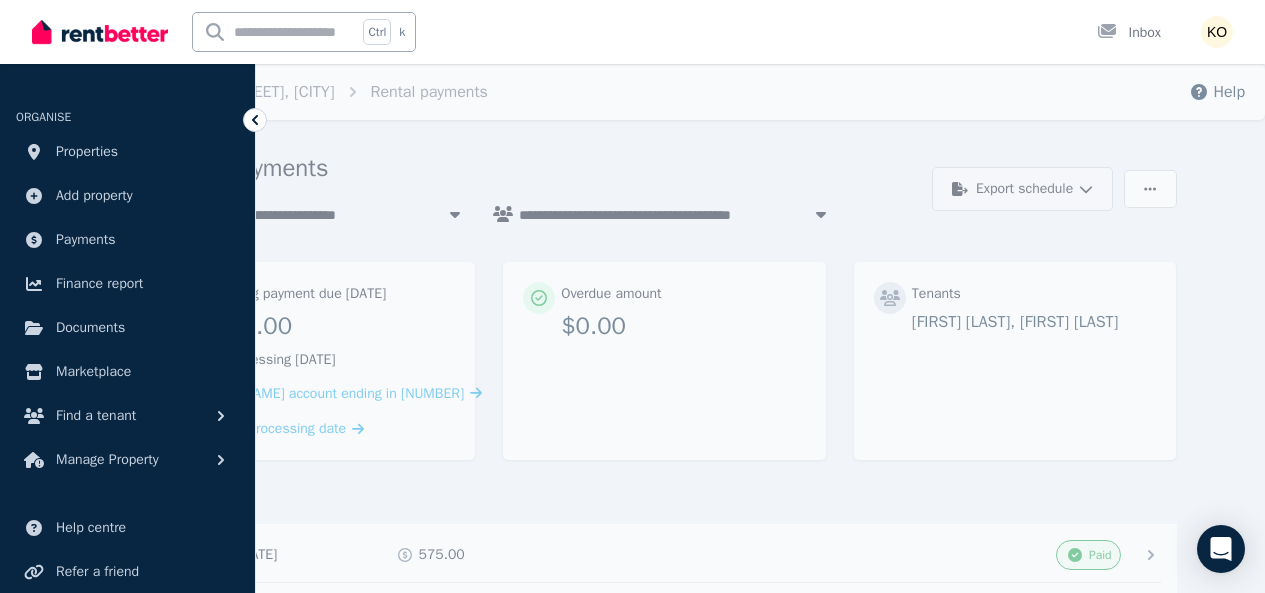 click 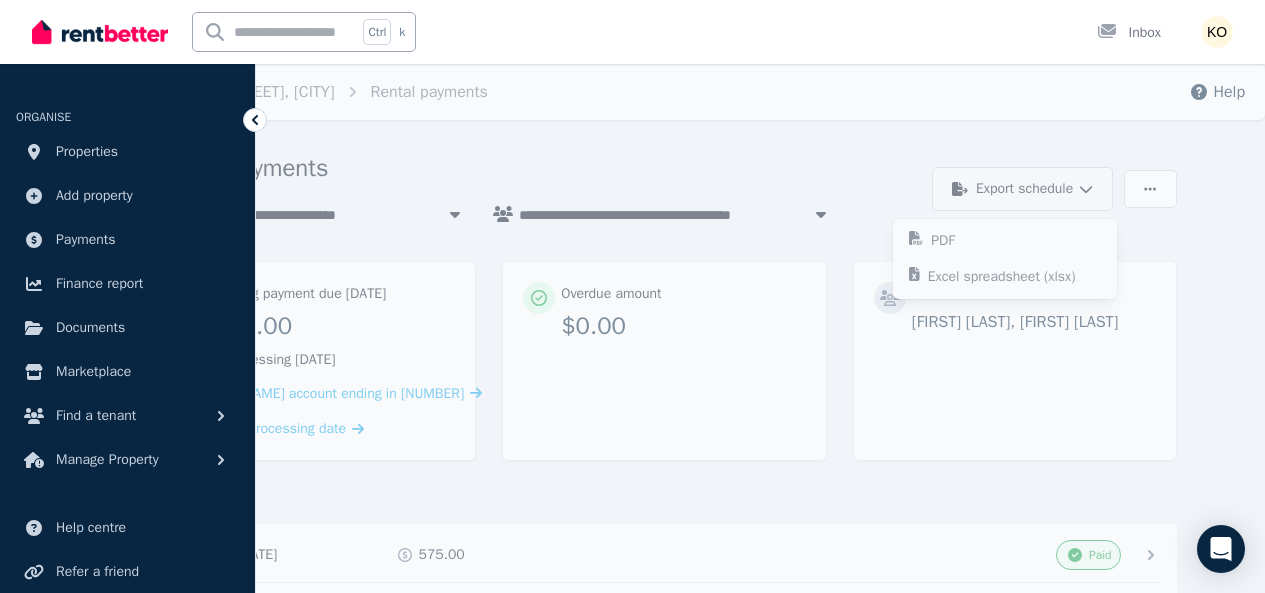 click 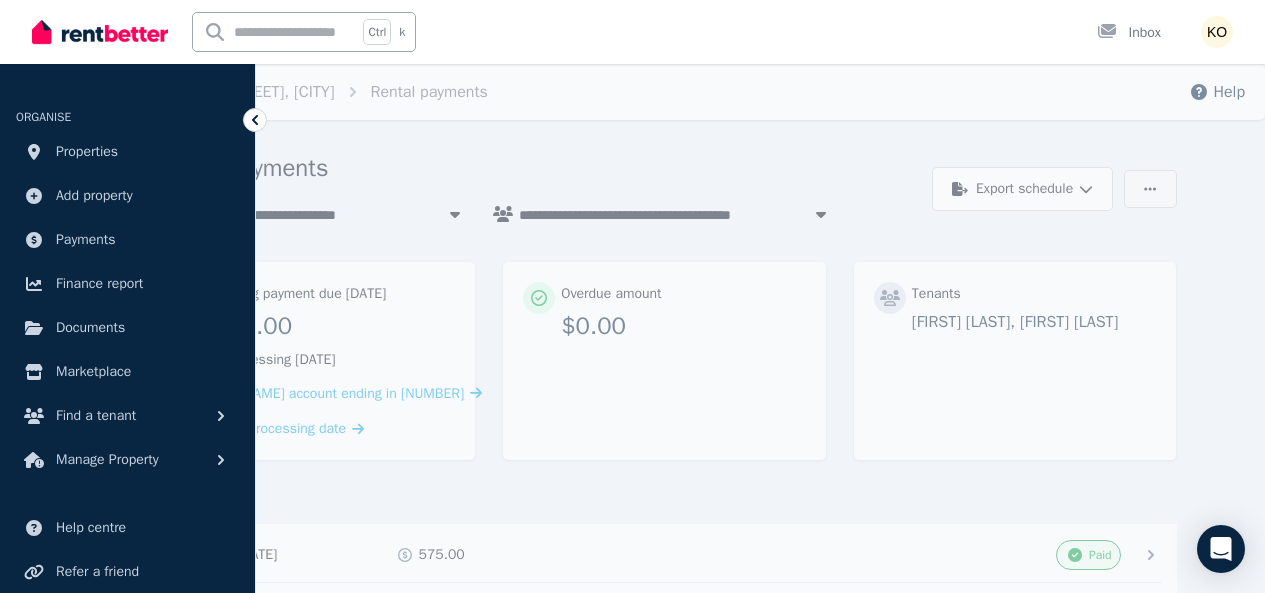 click 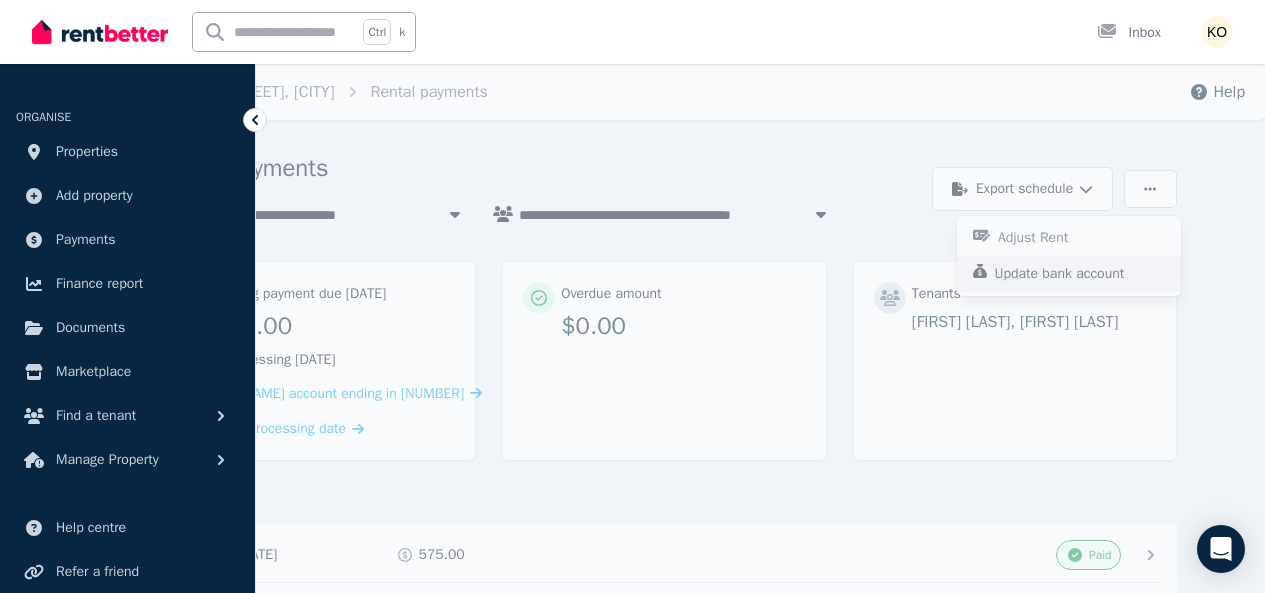click on "Update bank account" at bounding box center [1068, 274] 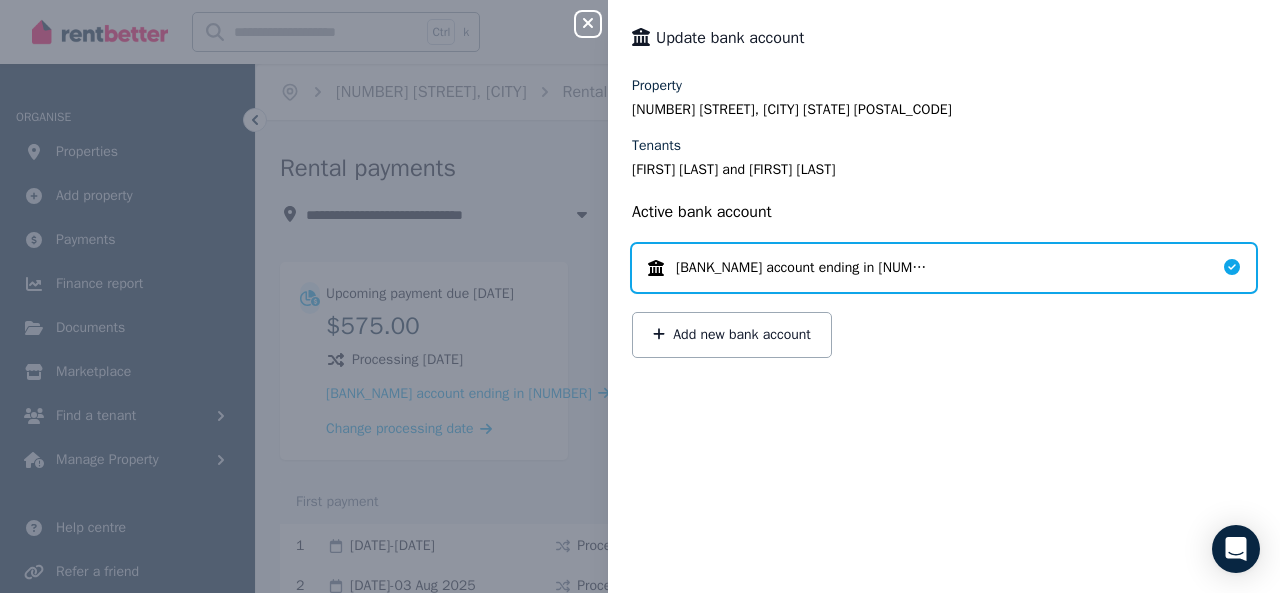click 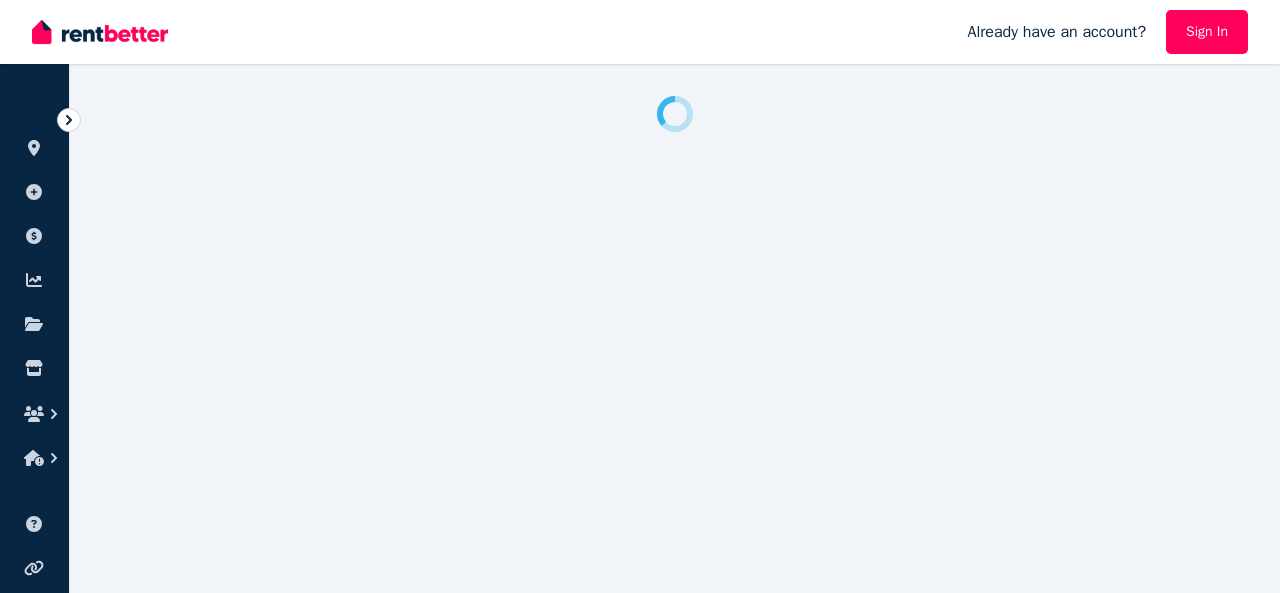 scroll, scrollTop: 0, scrollLeft: 0, axis: both 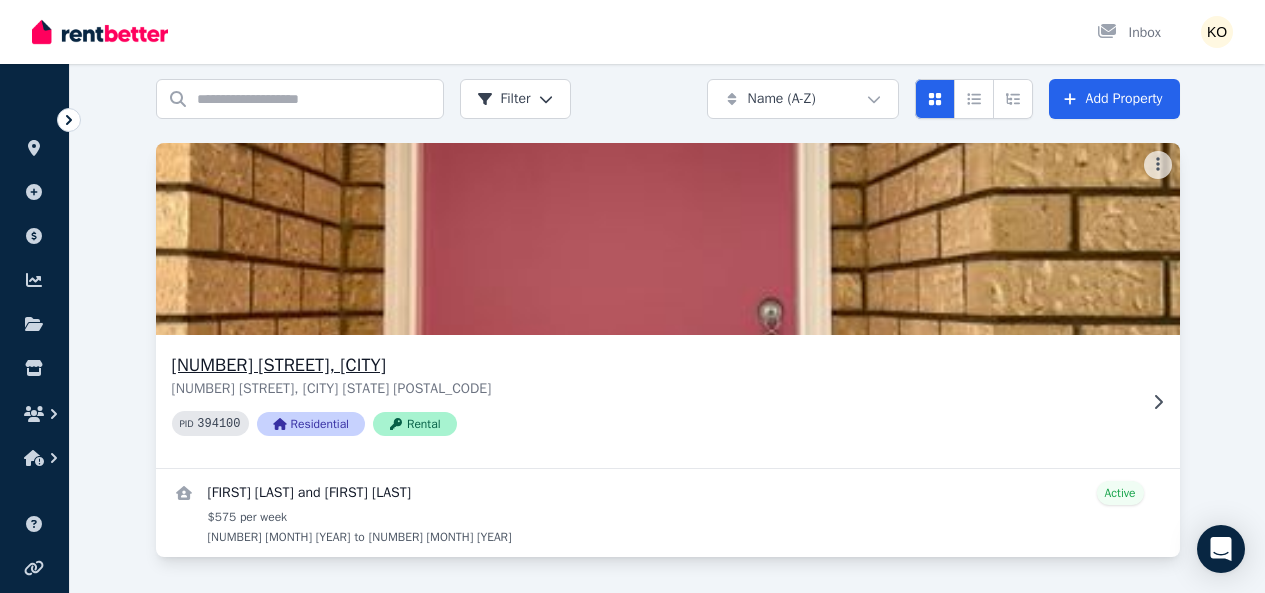 click on "Rental" at bounding box center (415, 424) 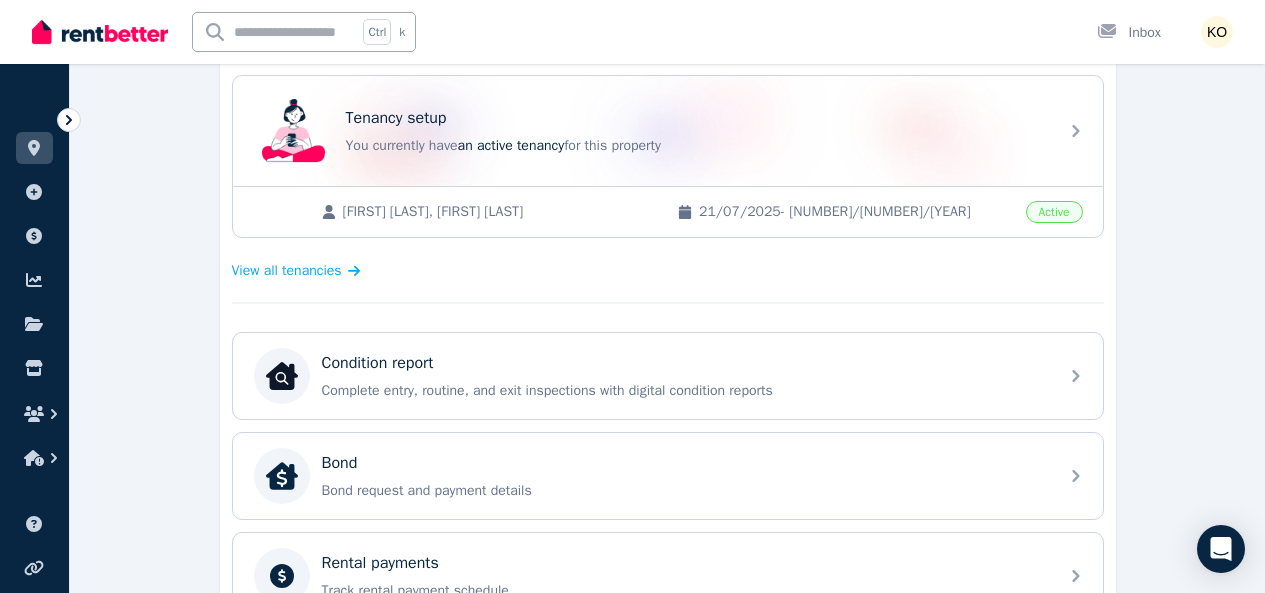 scroll, scrollTop: 800, scrollLeft: 0, axis: vertical 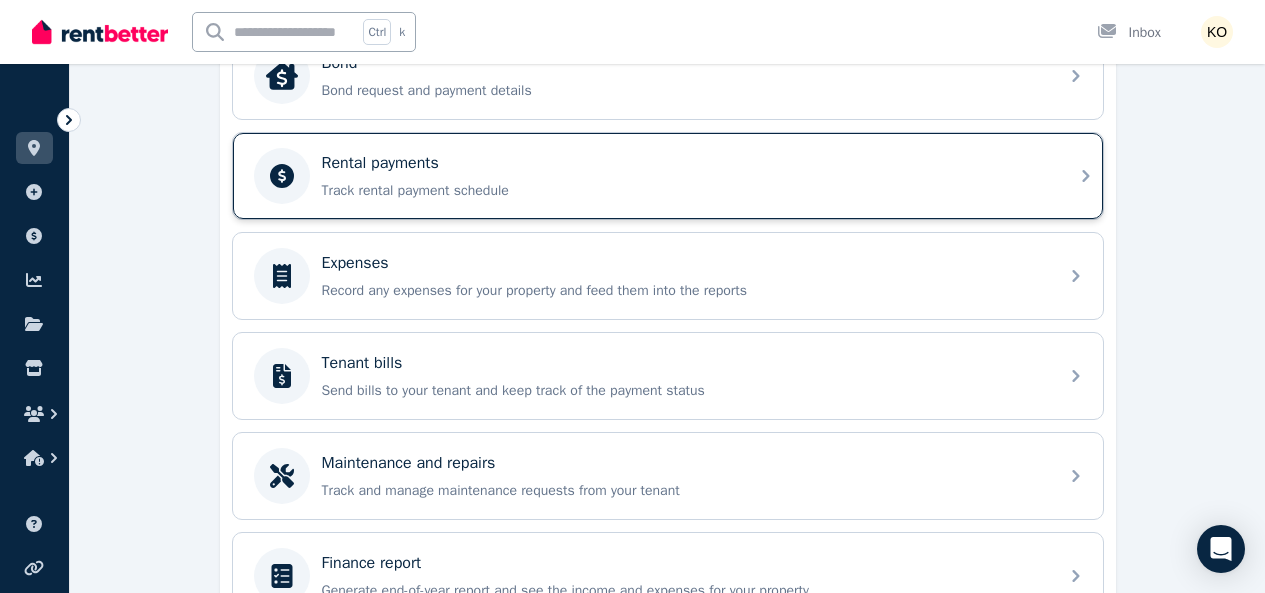 click on "Rental payments" at bounding box center [380, 163] 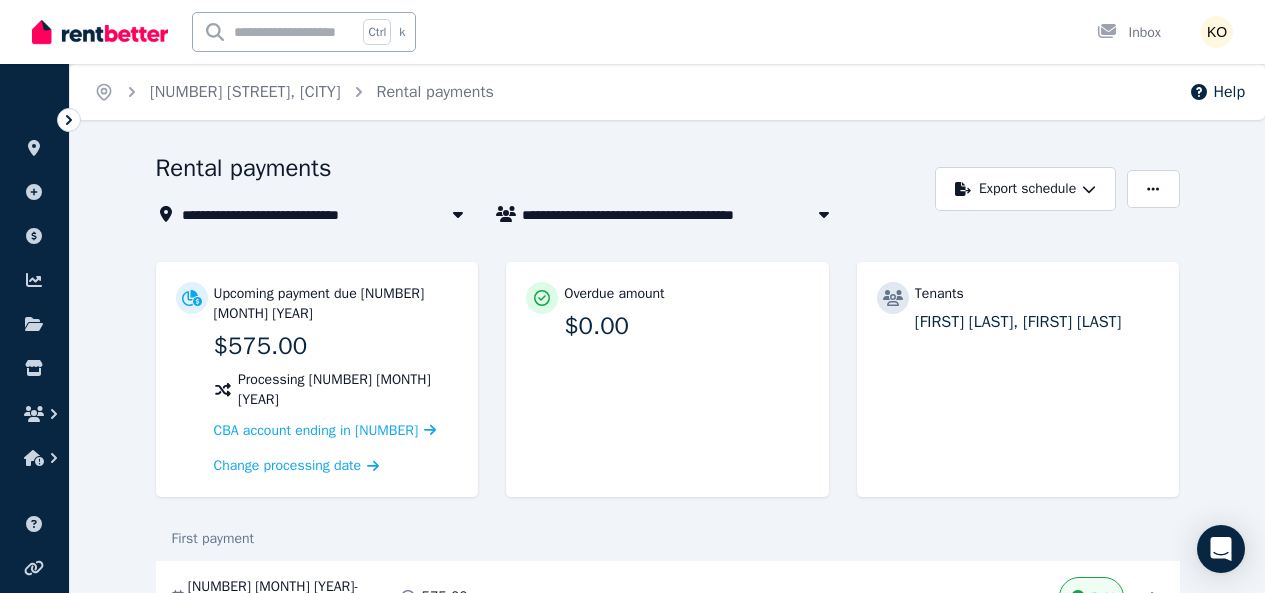 click 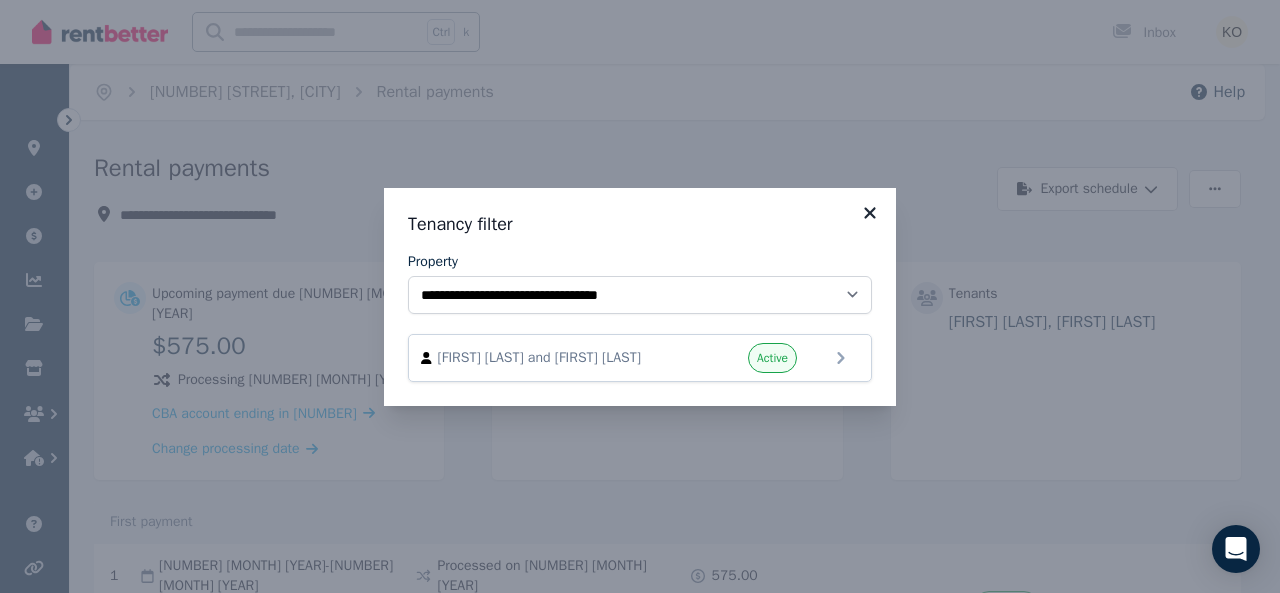 click 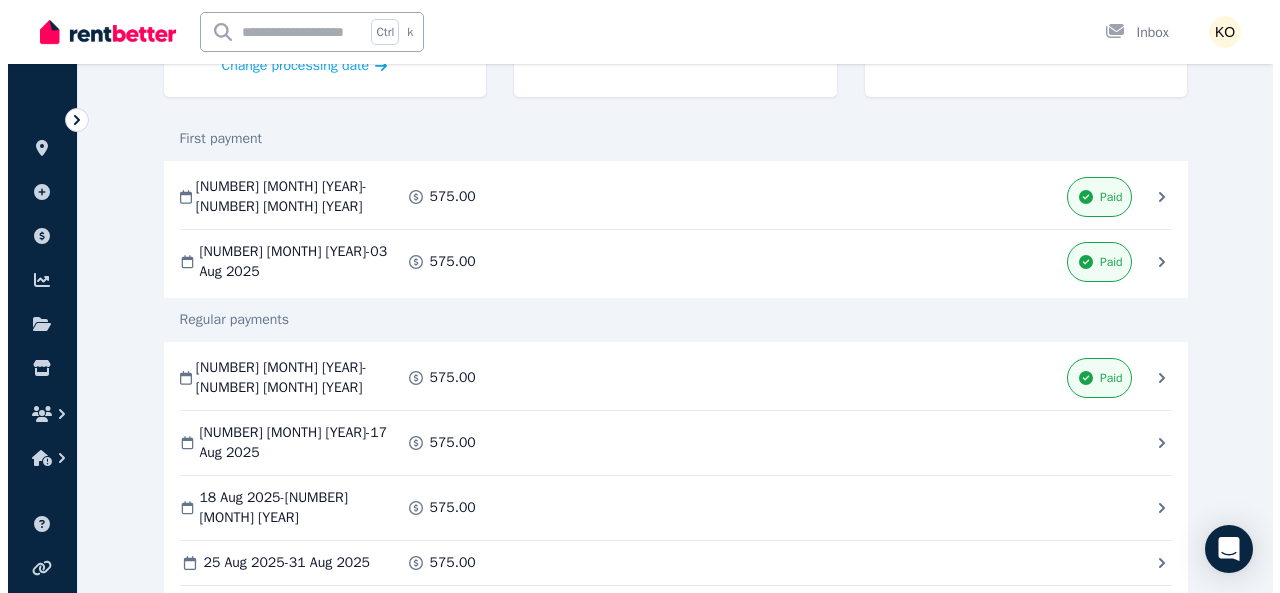 scroll, scrollTop: 0, scrollLeft: 0, axis: both 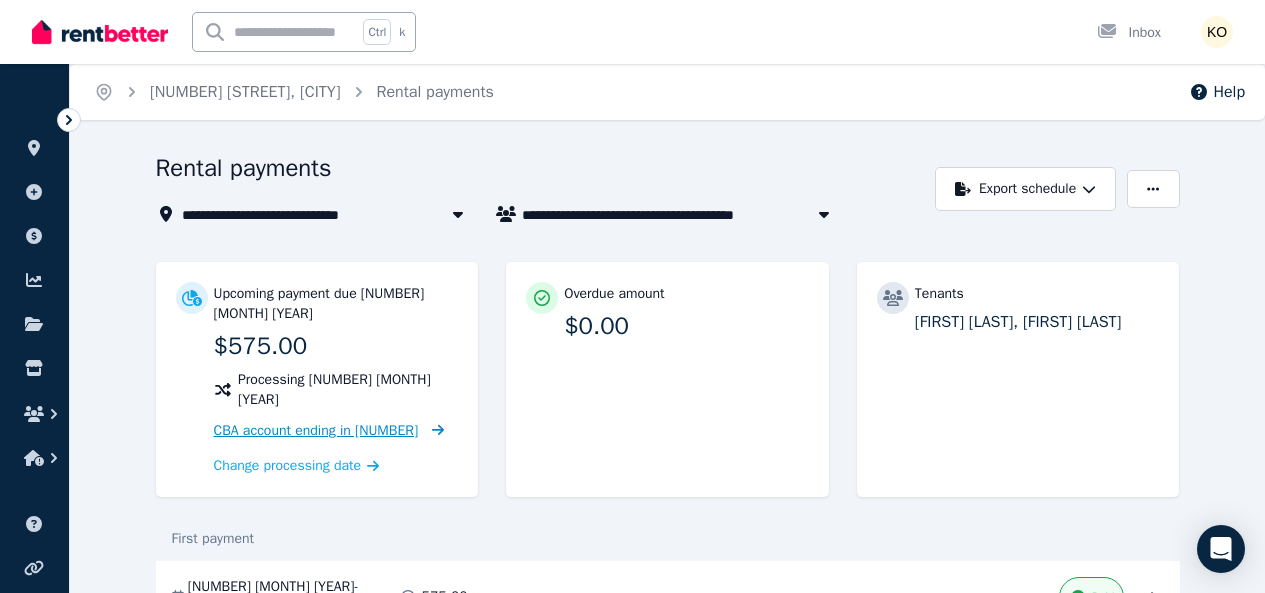 click on "CBA account ending in [NUMBER]" at bounding box center [316, 430] 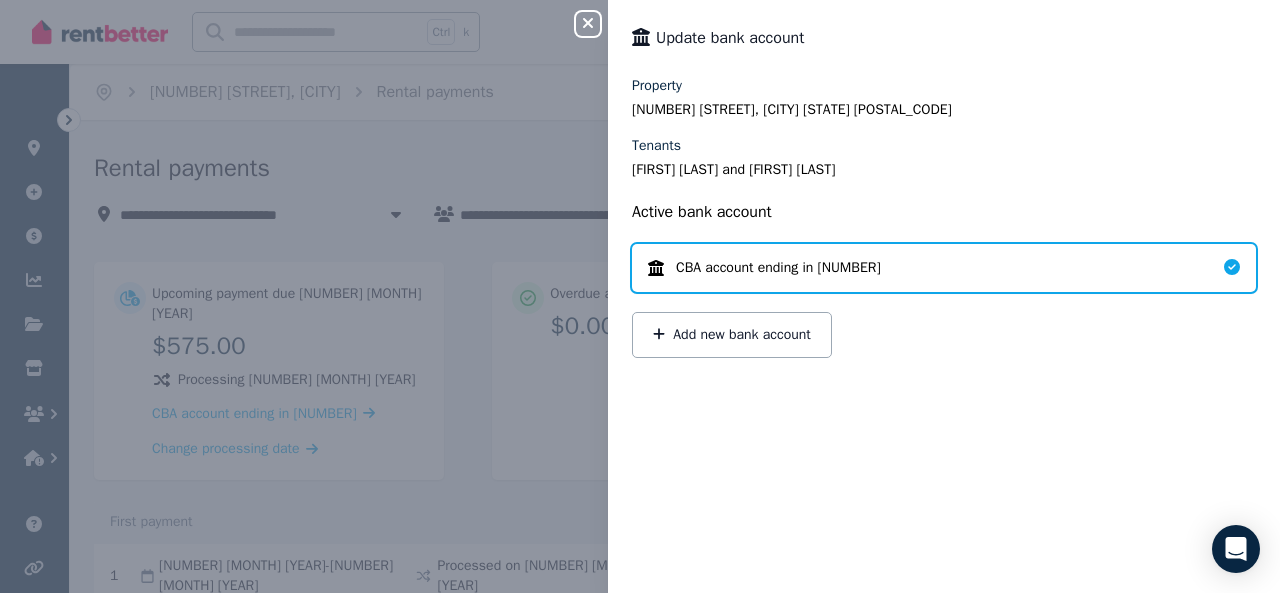 click 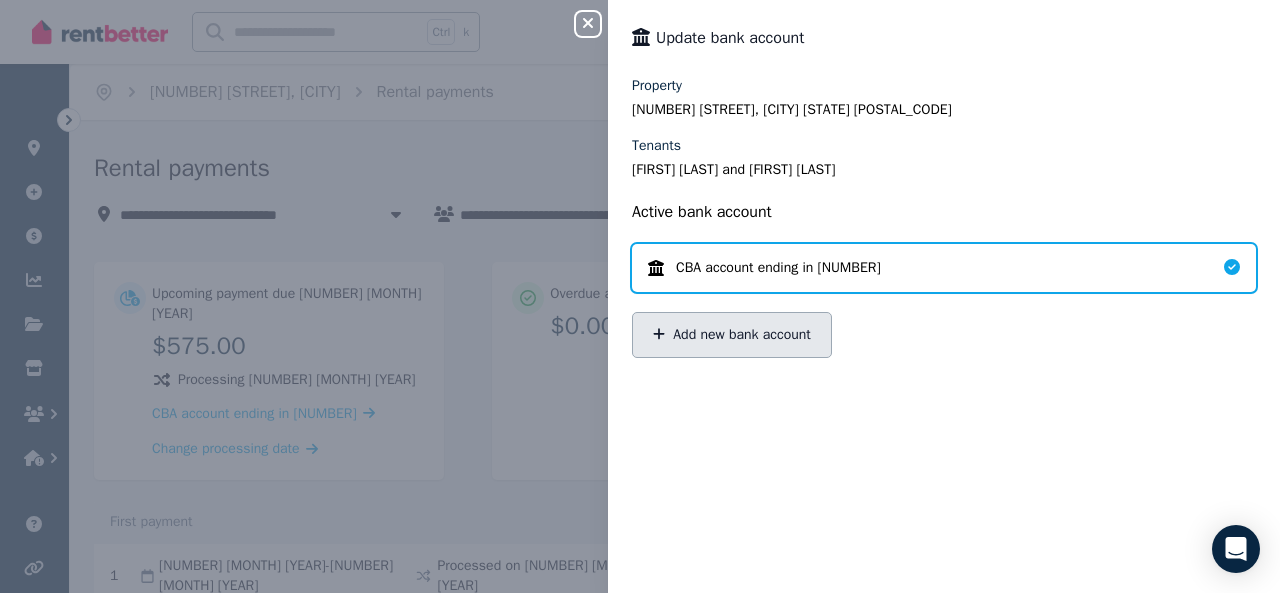 click on "Add new bank account" at bounding box center (732, 335) 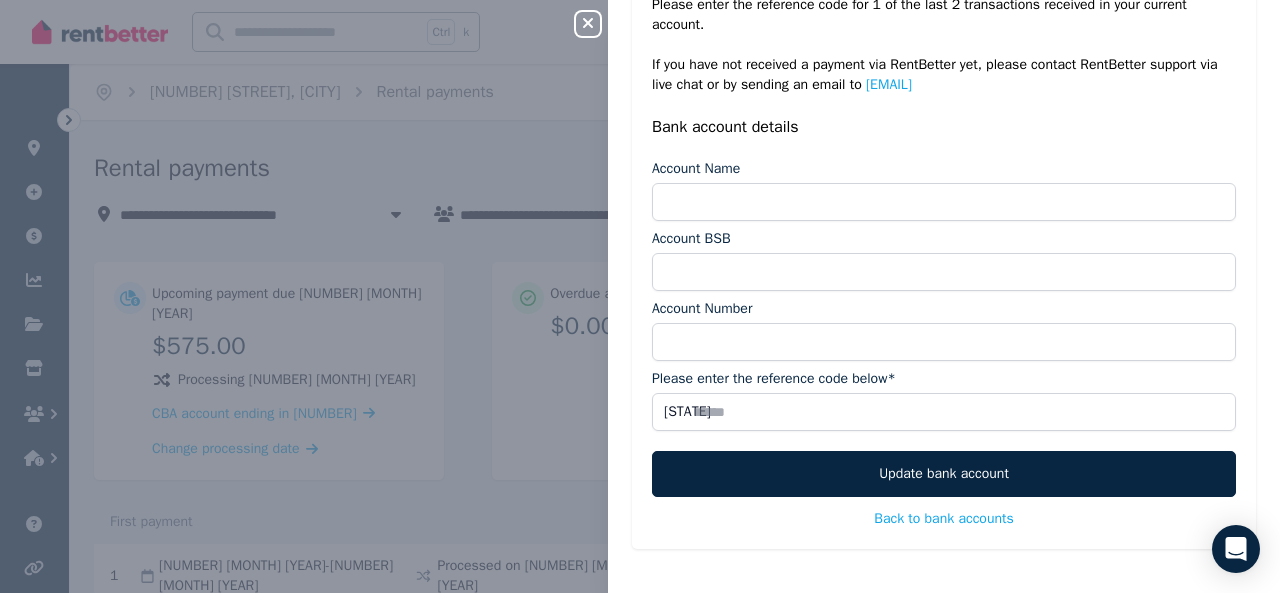 scroll, scrollTop: 397, scrollLeft: 0, axis: vertical 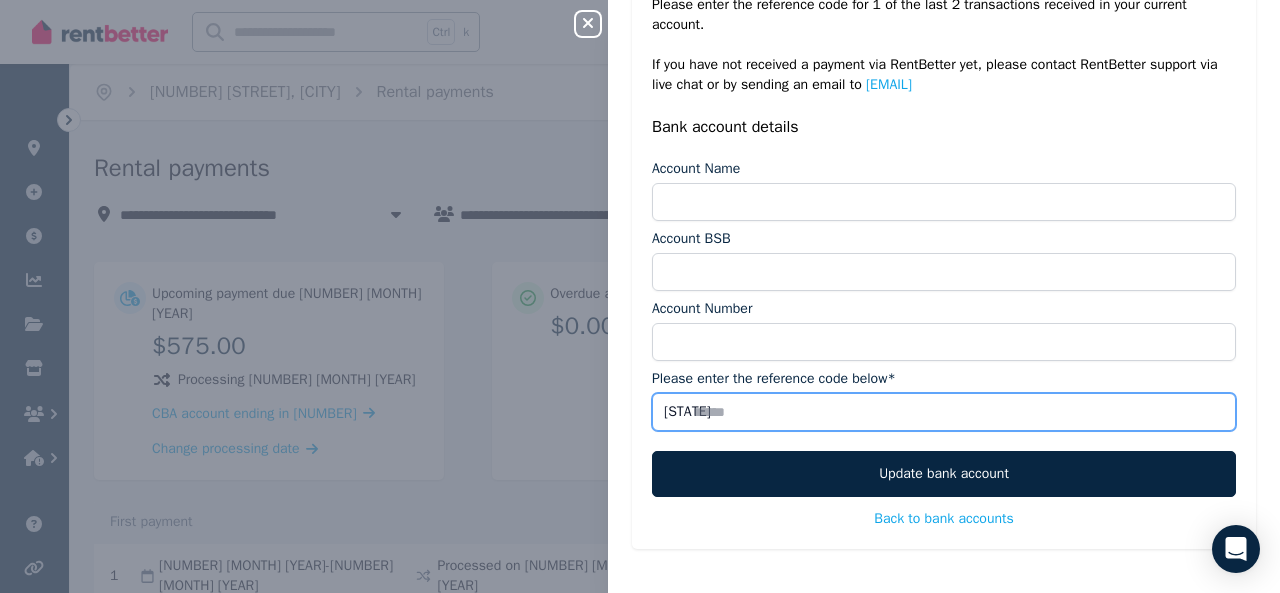 click on "Please enter the reference code below*" at bounding box center (944, 412) 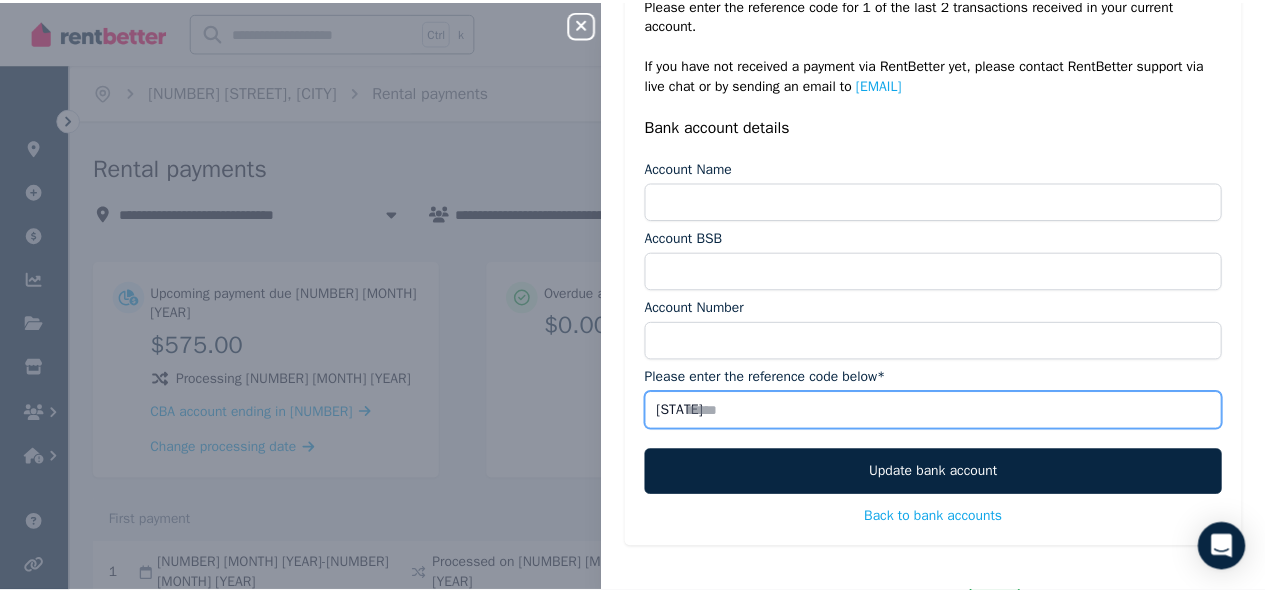 scroll, scrollTop: 0, scrollLeft: 0, axis: both 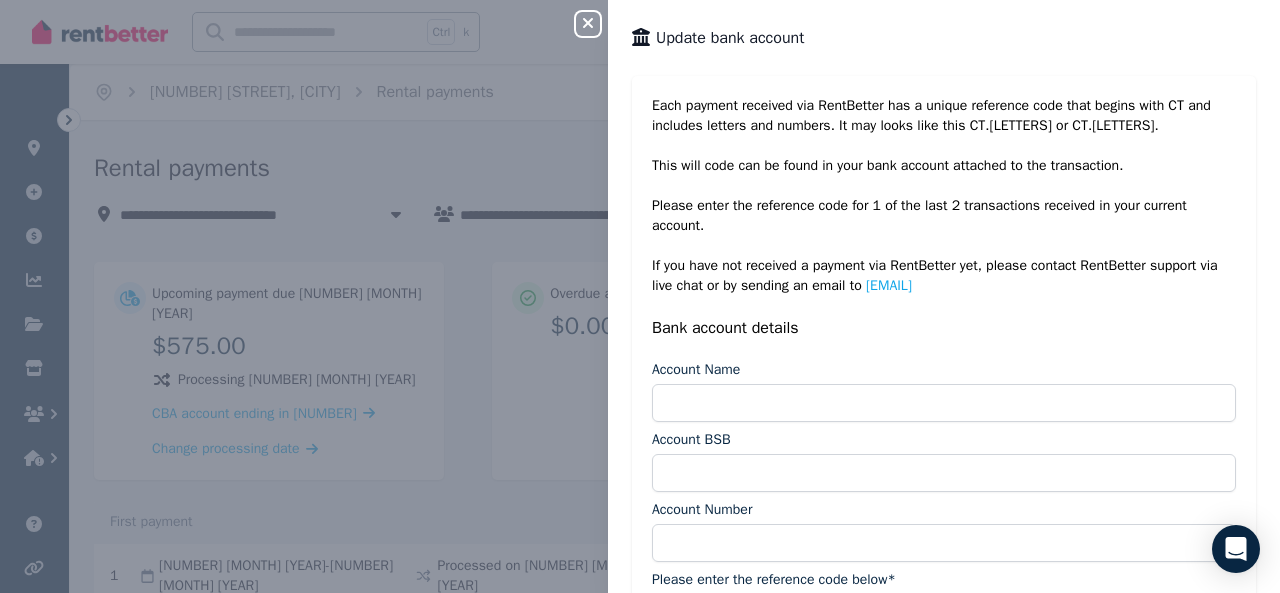 click 